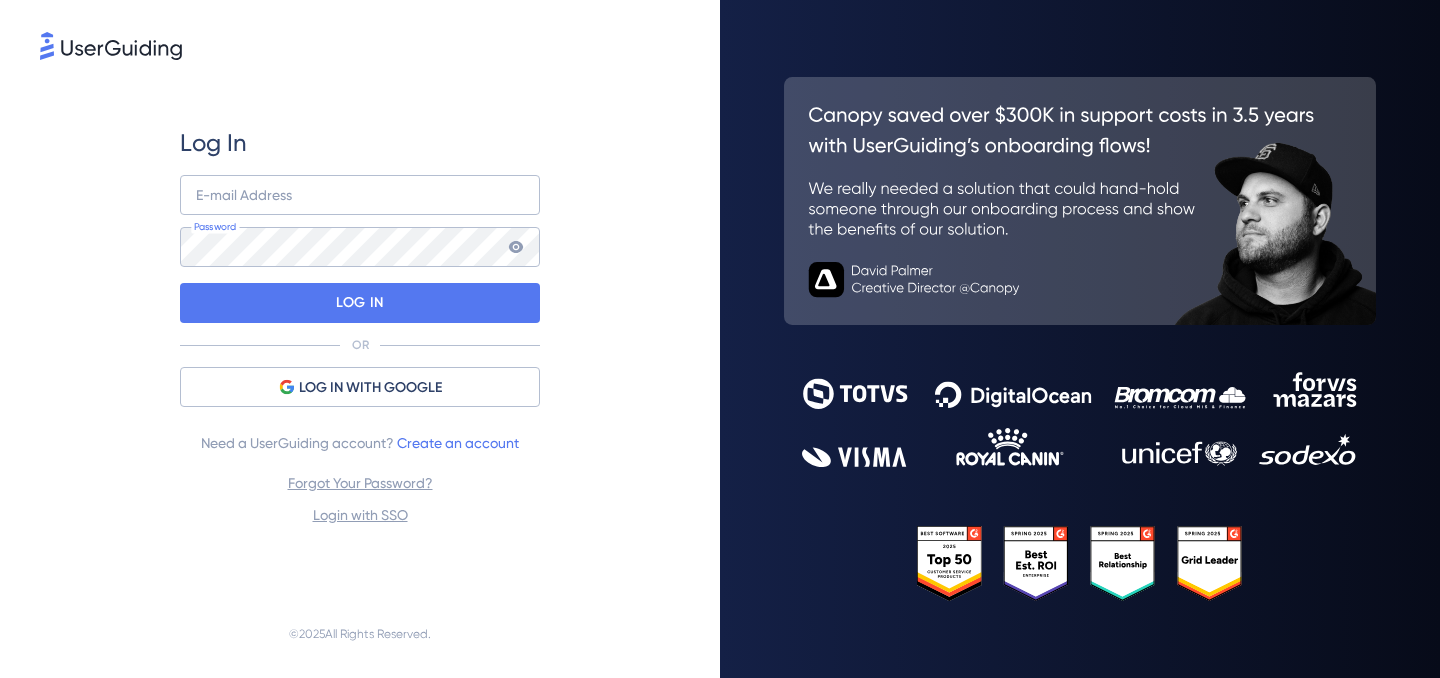 scroll, scrollTop: 0, scrollLeft: 0, axis: both 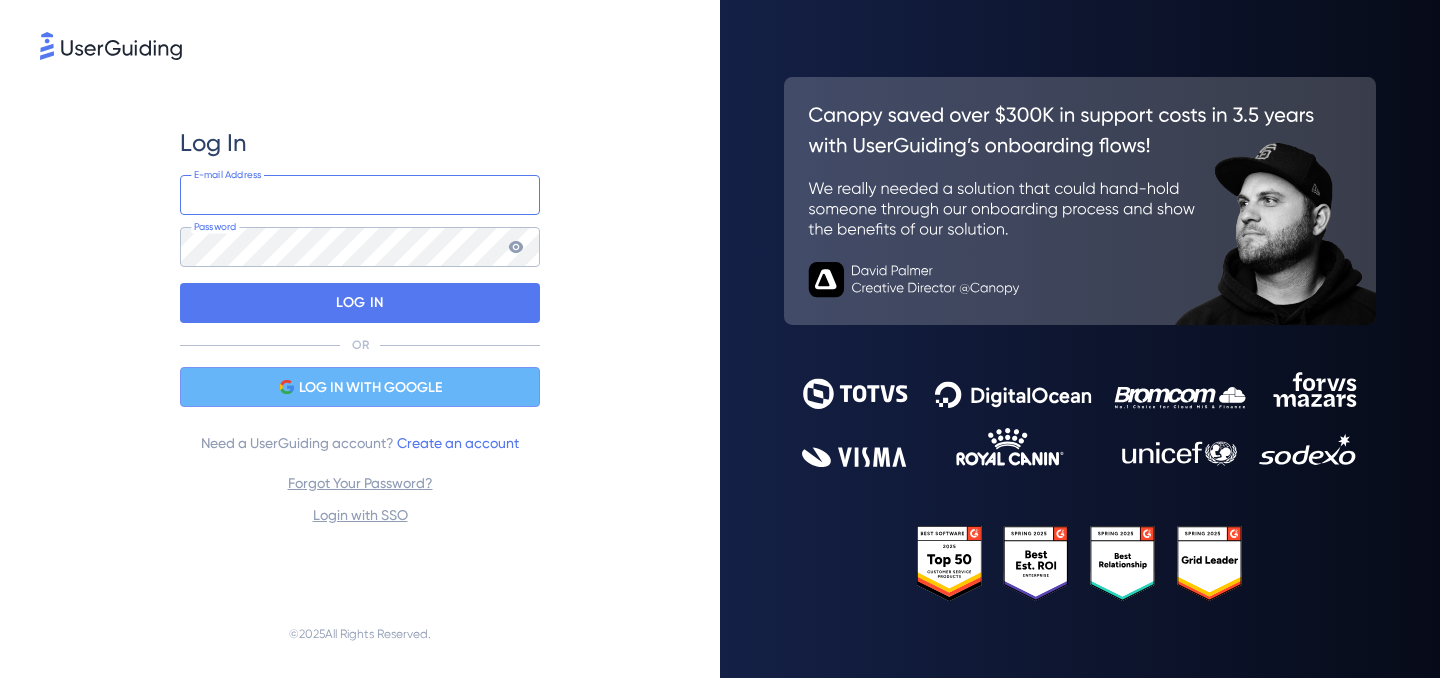 type on "[EMAIL_ADDRESS][DOMAIN_NAME]" 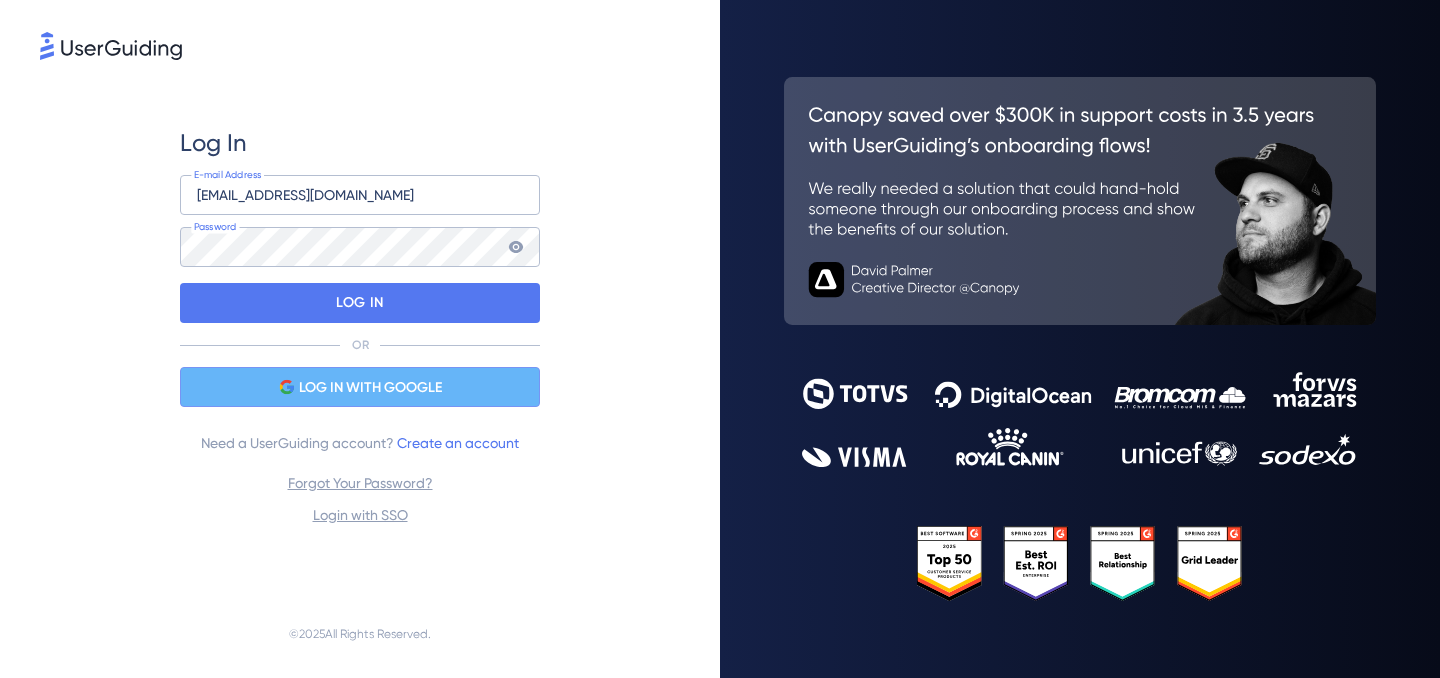 click on "LOG IN WITH GOOGLE" at bounding box center (370, 388) 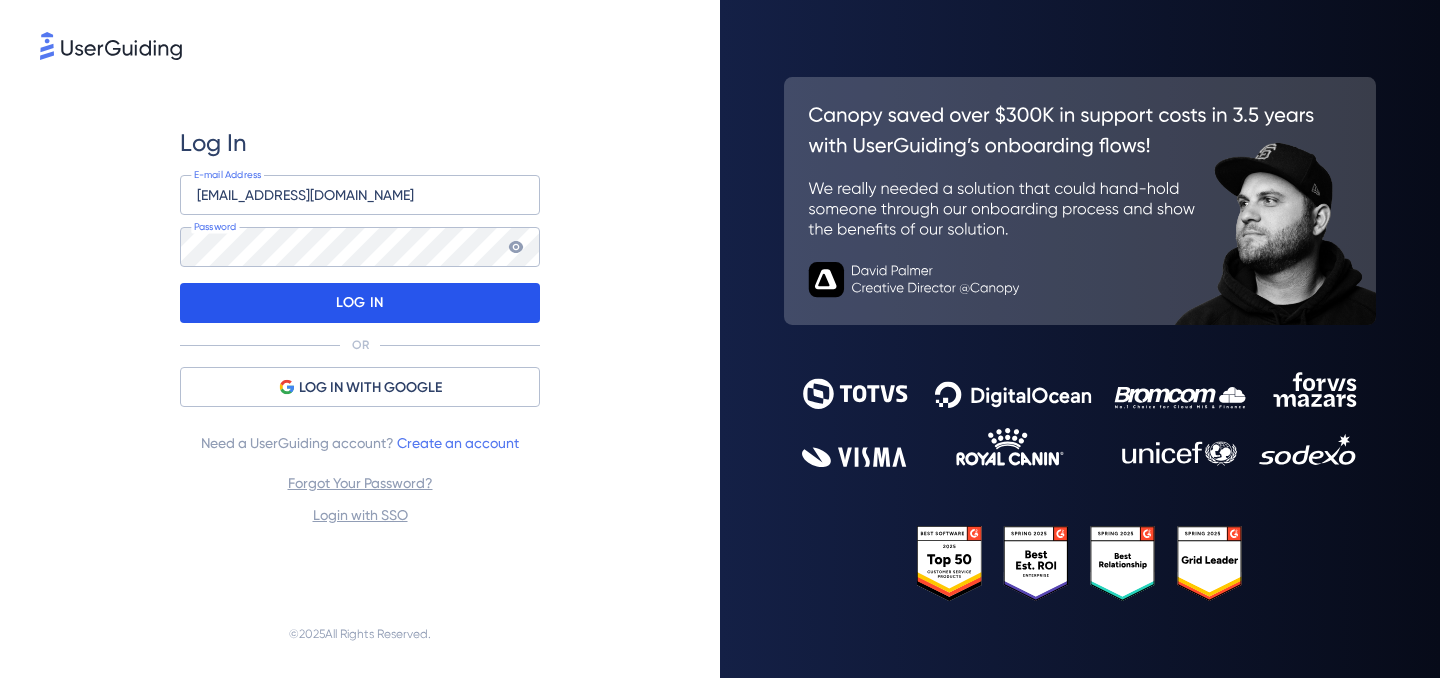 click on "LOG IN" at bounding box center [360, 303] 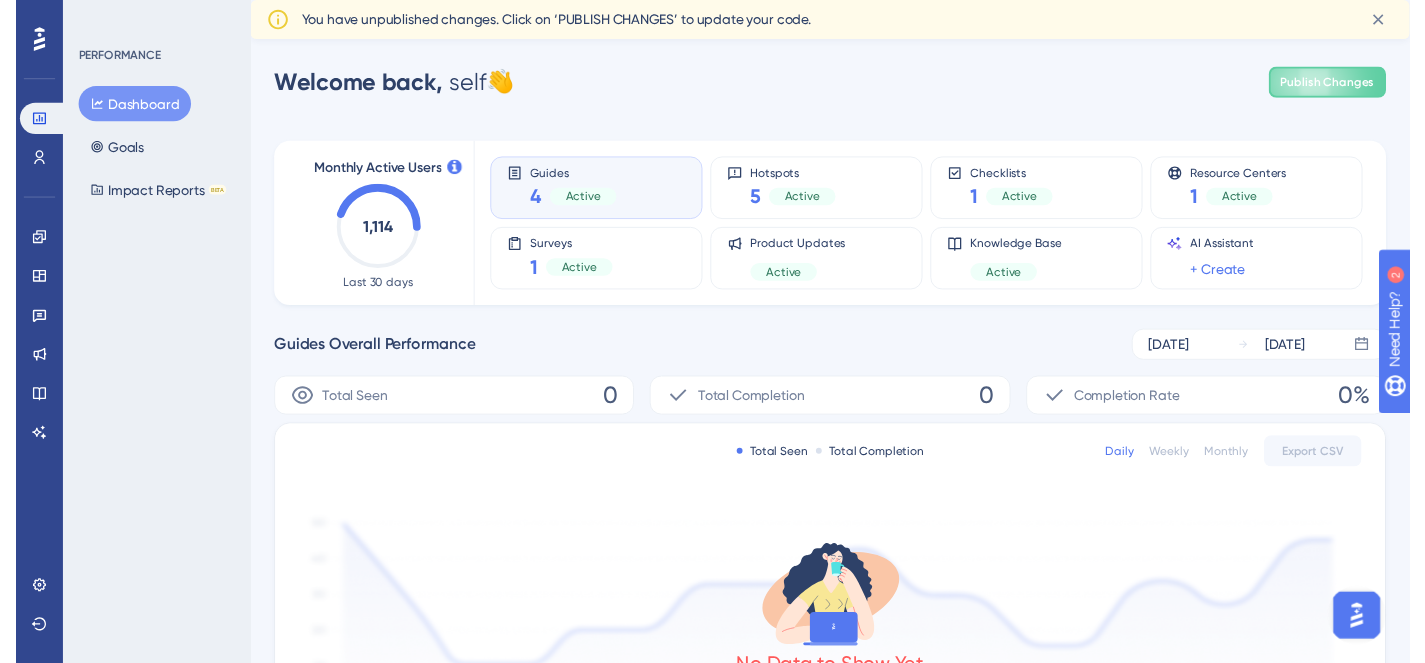 scroll, scrollTop: 0, scrollLeft: 0, axis: both 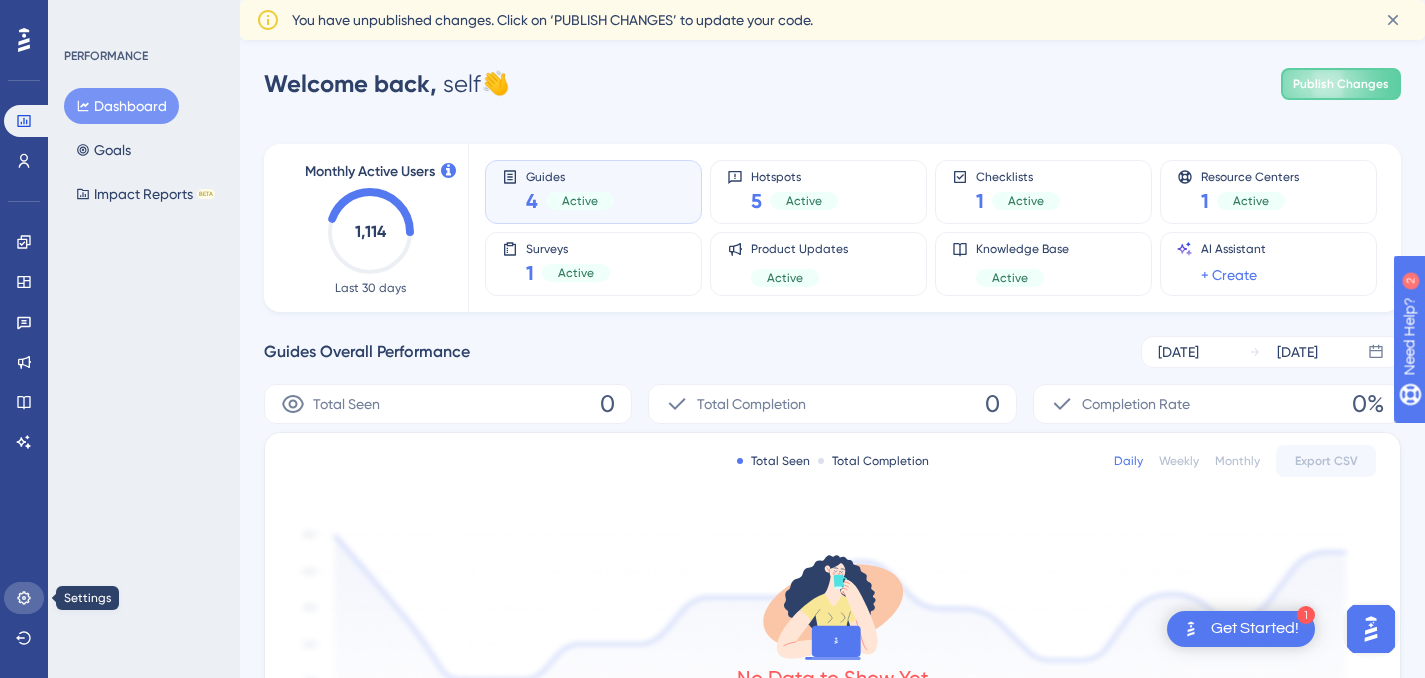 click 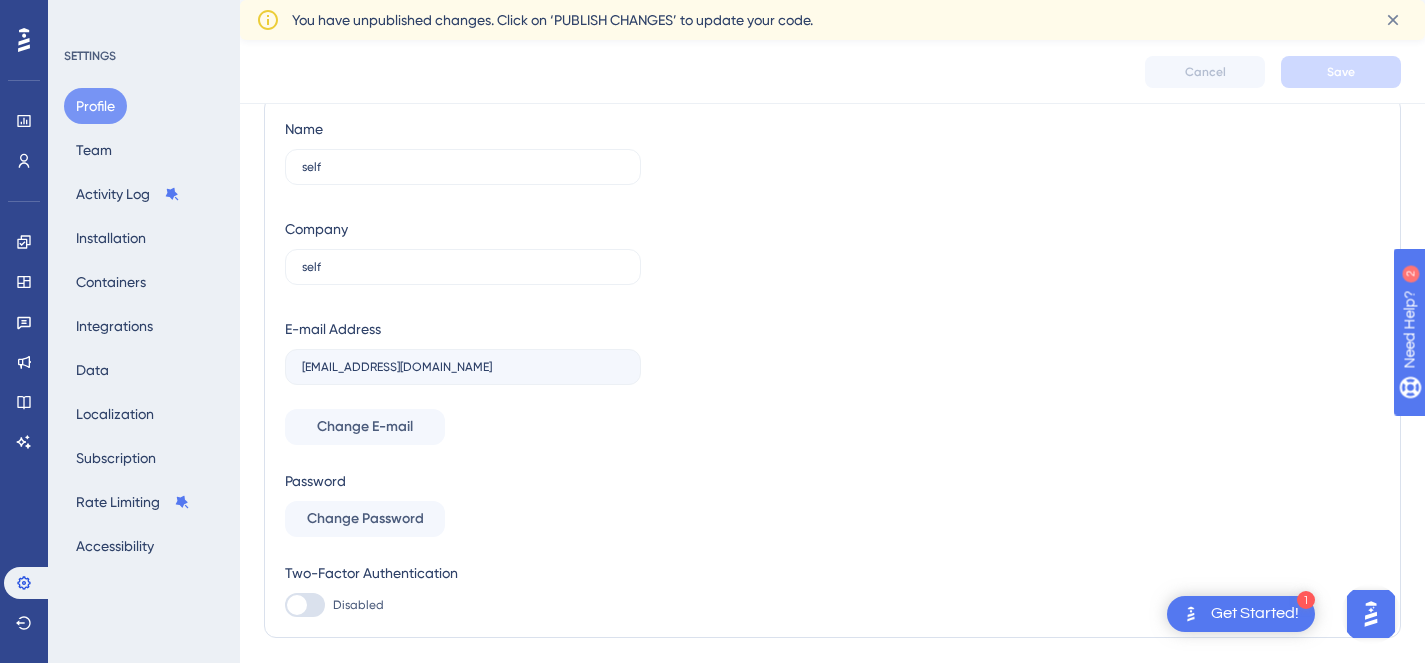 scroll, scrollTop: 0, scrollLeft: 0, axis: both 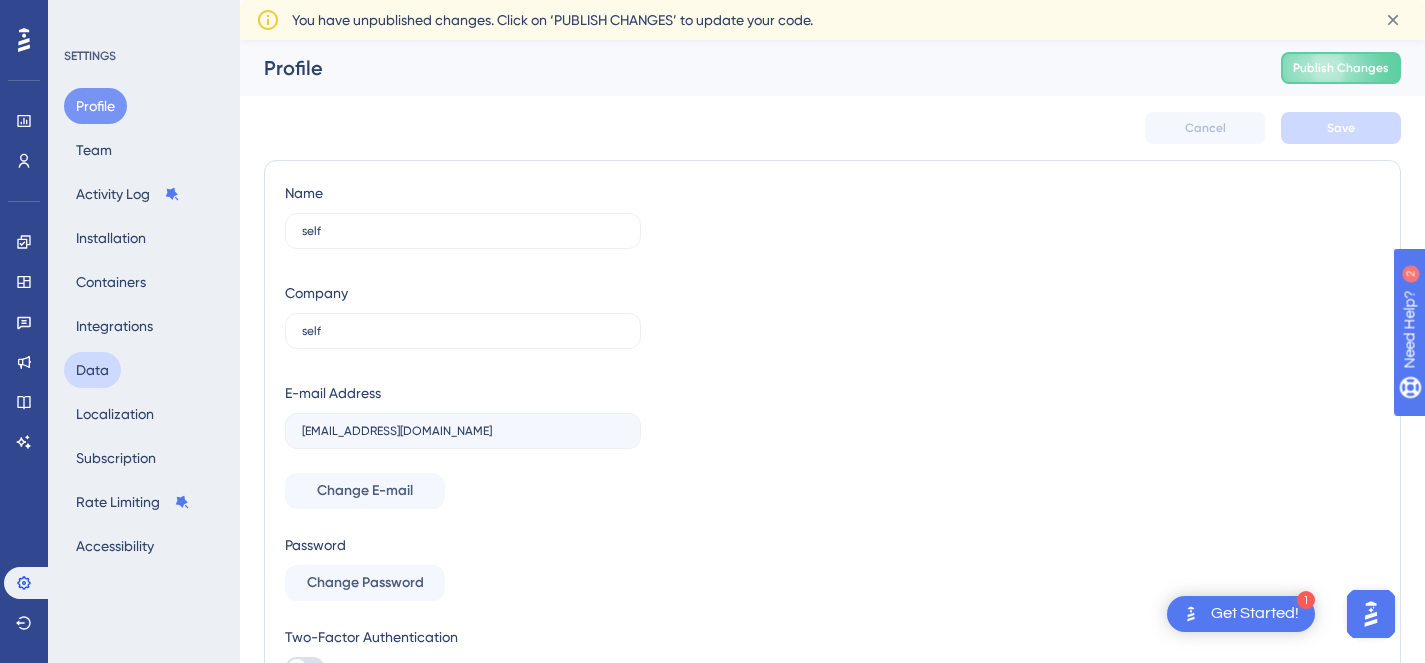 click on "Data" at bounding box center (92, 370) 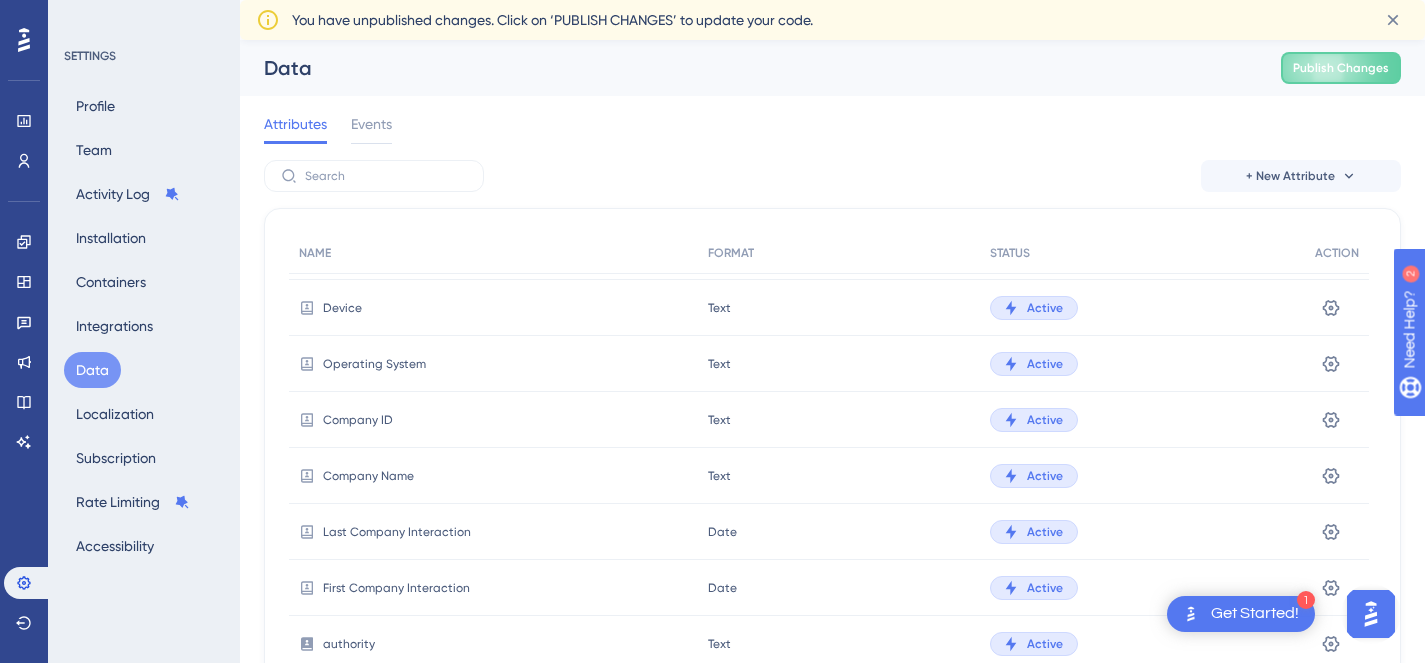 scroll, scrollTop: 0, scrollLeft: 0, axis: both 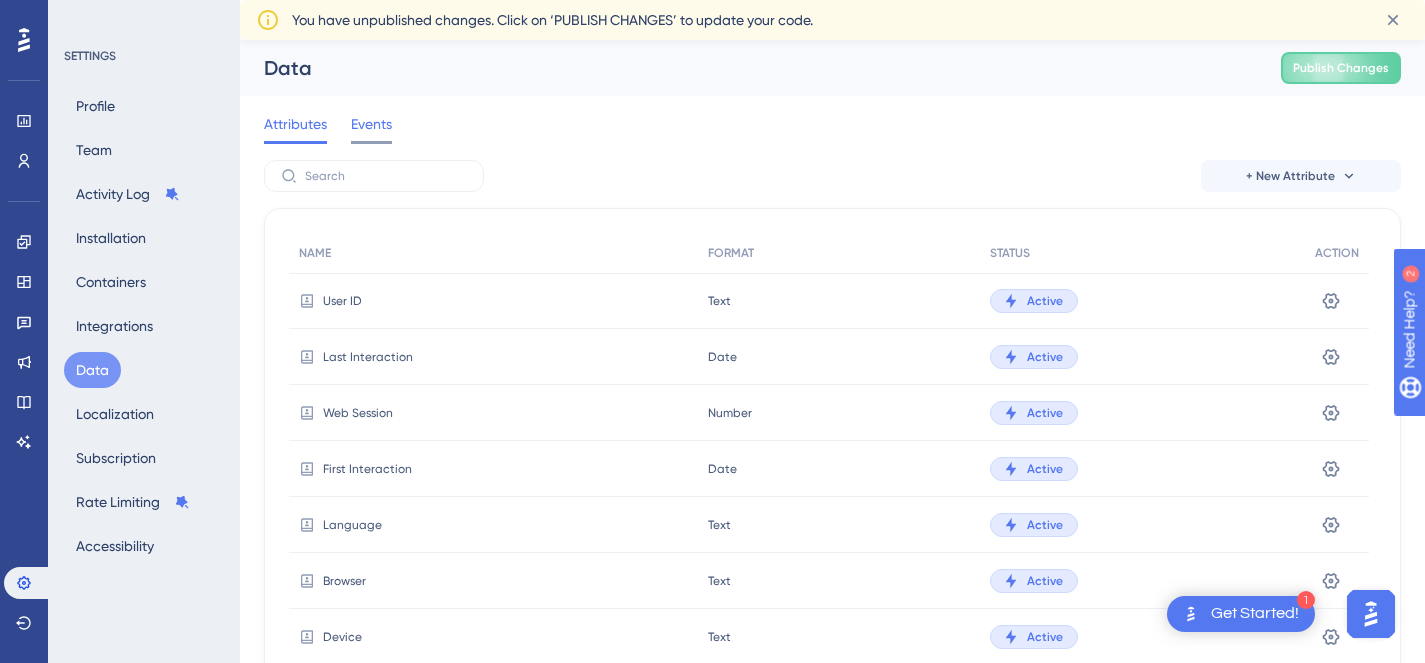 click on "Events" at bounding box center [371, 124] 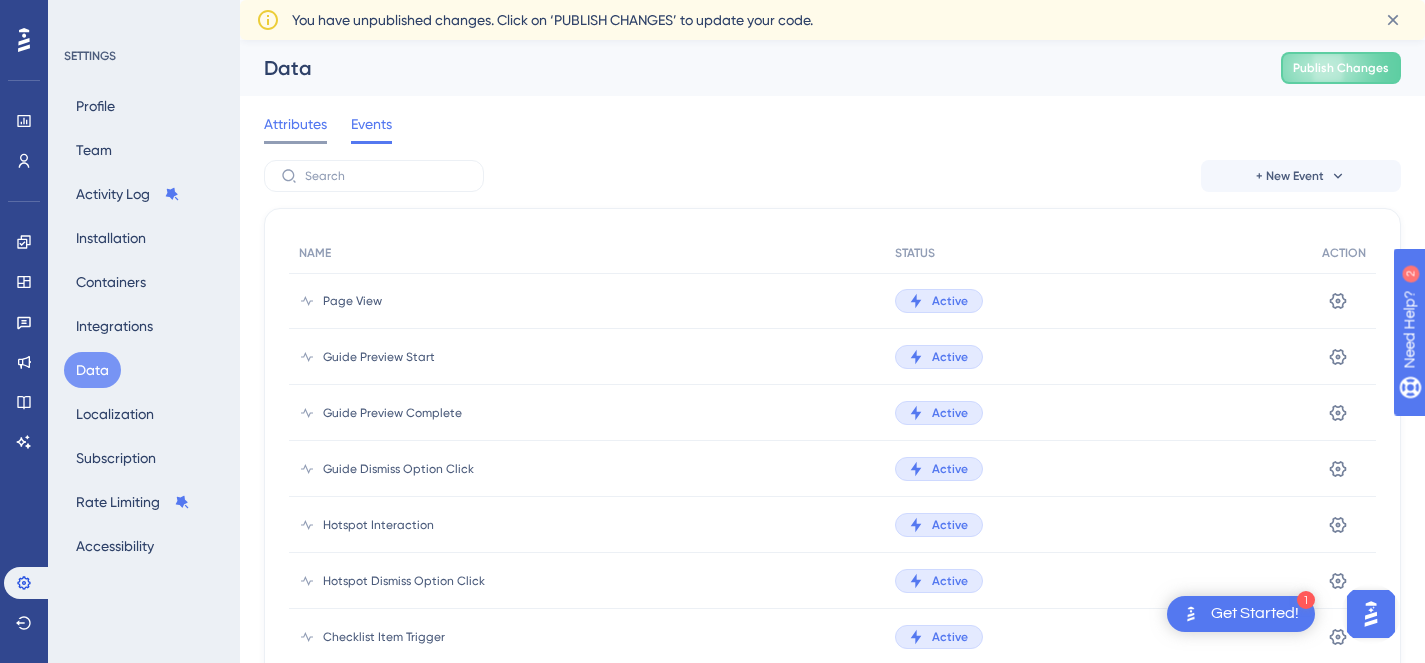 click on "Attributes" at bounding box center (295, 124) 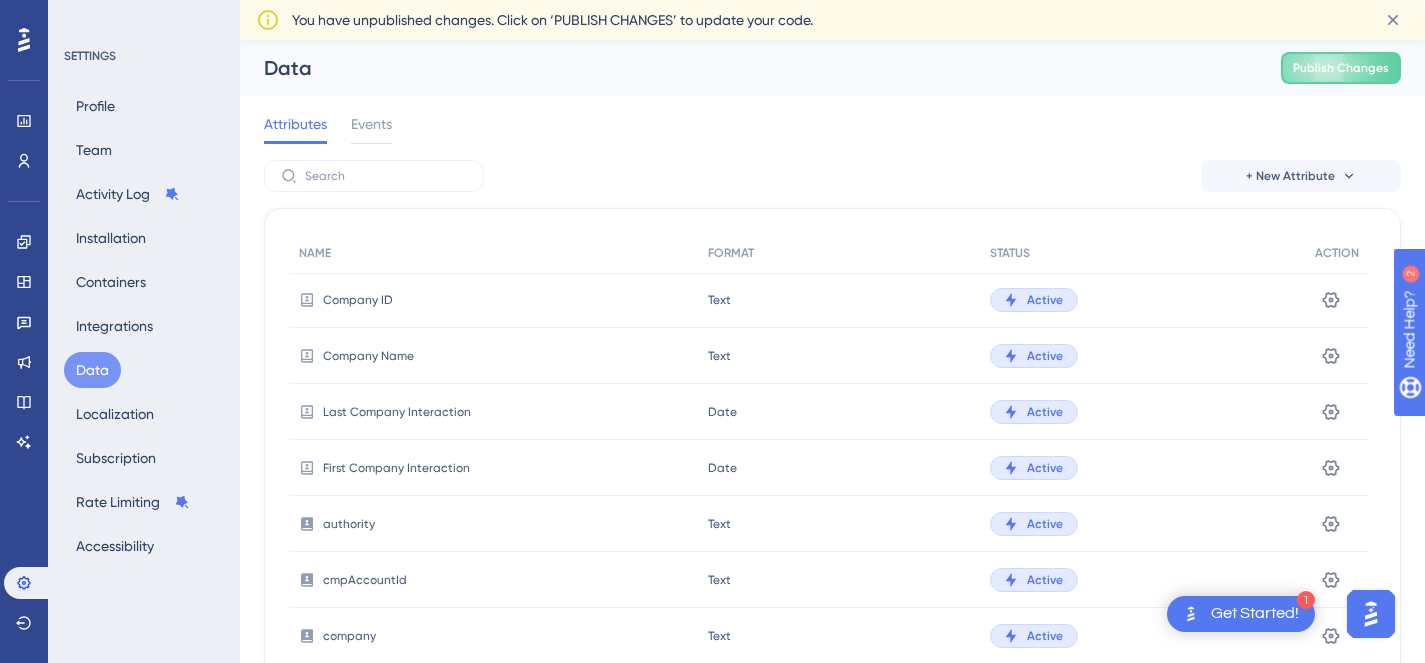 scroll, scrollTop: 466, scrollLeft: 0, axis: vertical 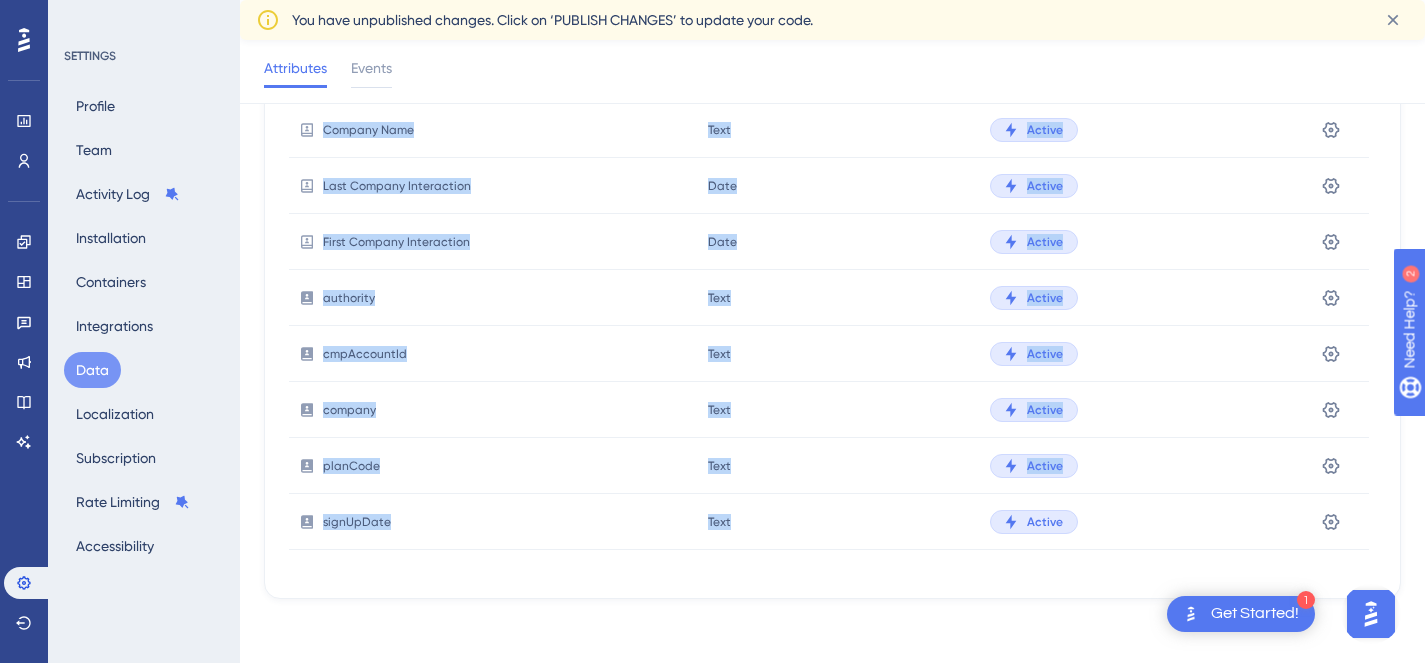 drag, startPoint x: 325, startPoint y: 300, endPoint x: 804, endPoint y: 535, distance: 533.541 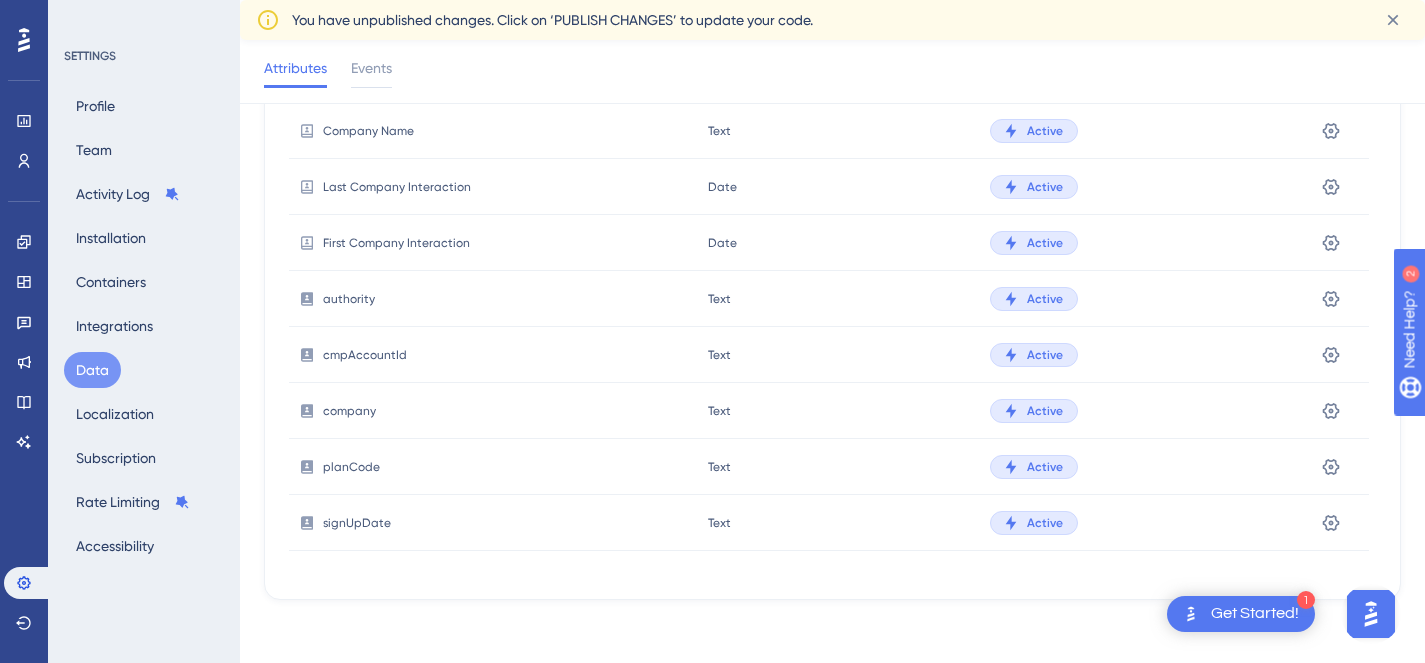 scroll, scrollTop: 217, scrollLeft: 0, axis: vertical 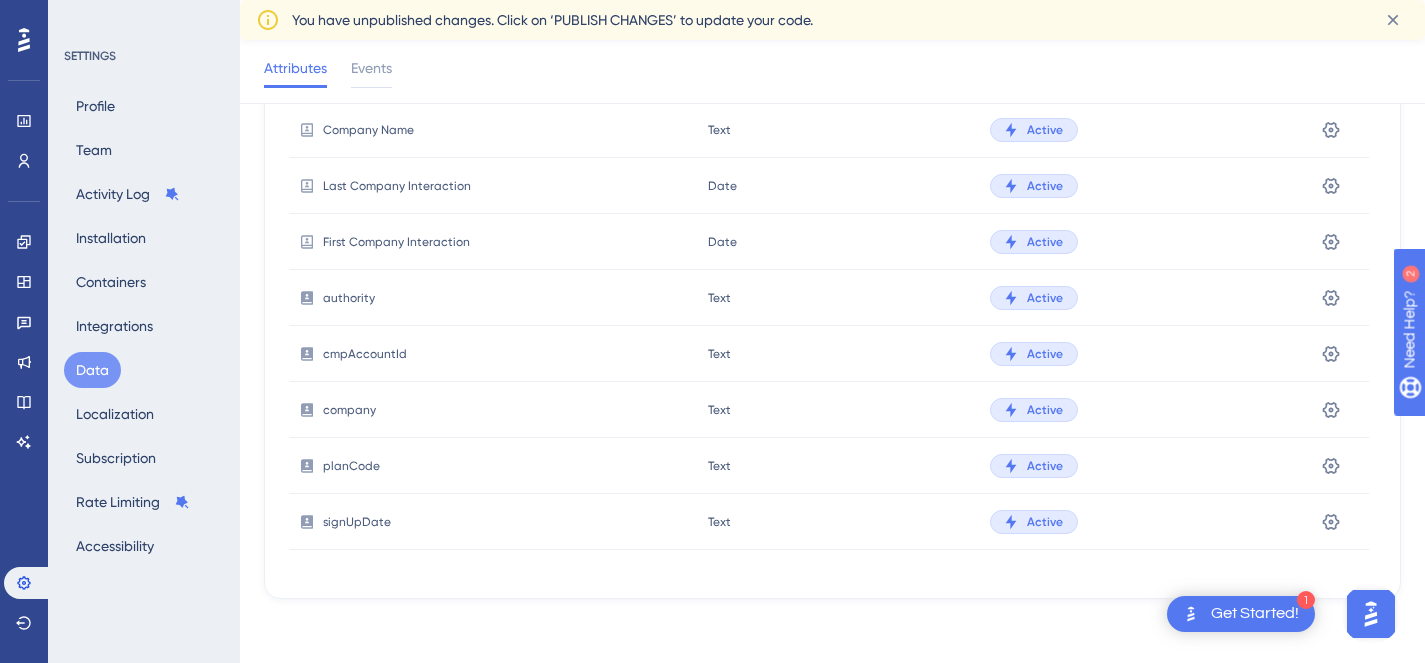 click on "signUpDate" at bounding box center (493, 522) 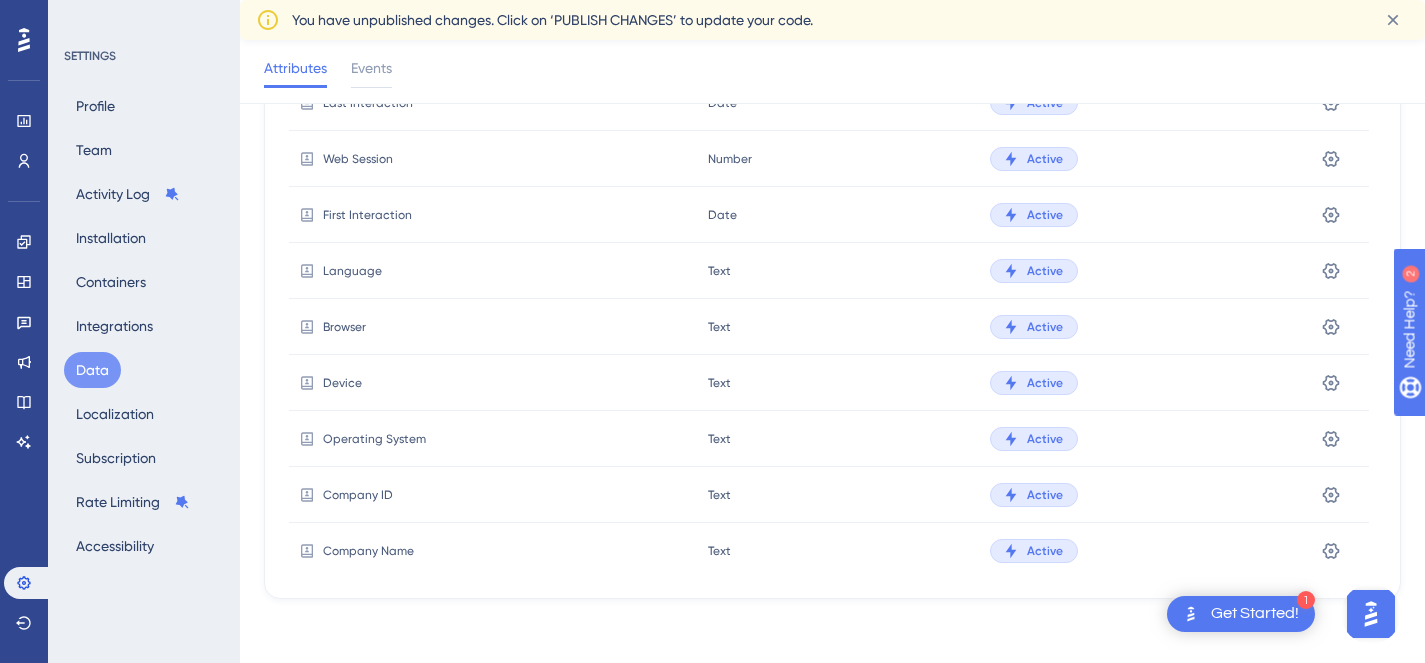 scroll, scrollTop: 0, scrollLeft: 0, axis: both 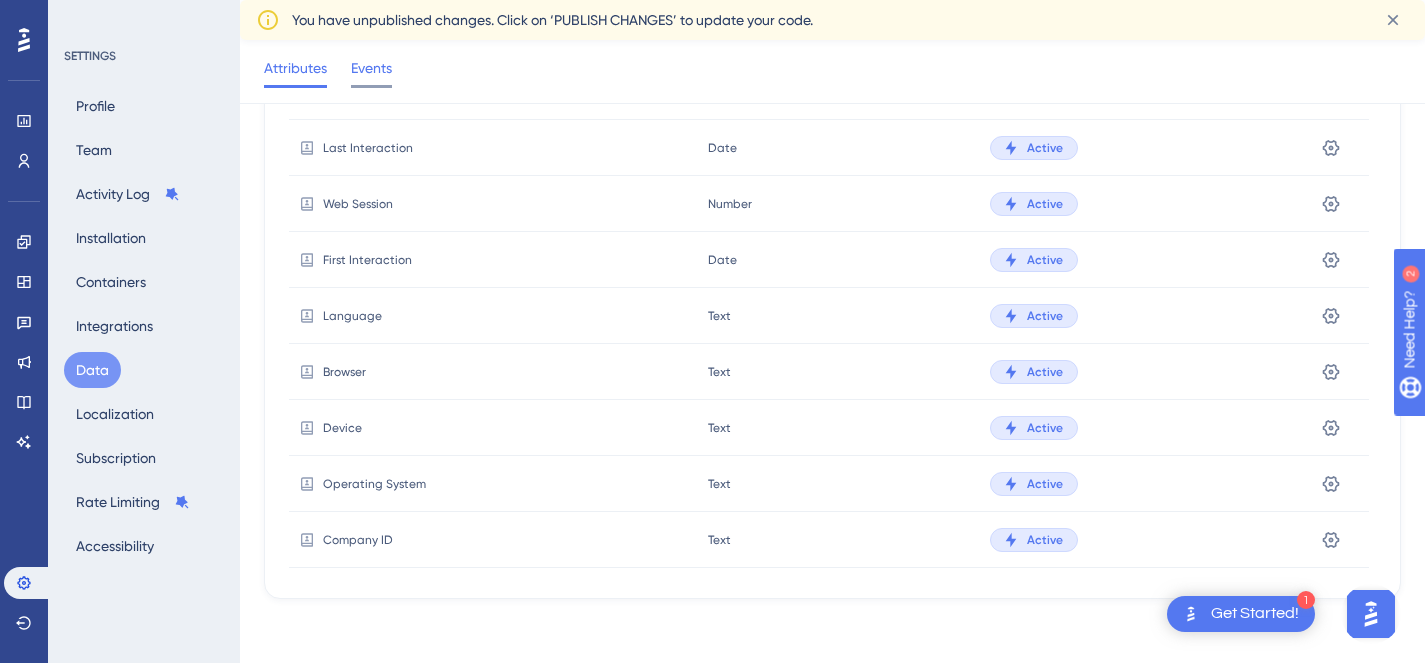 click at bounding box center [371, 86] 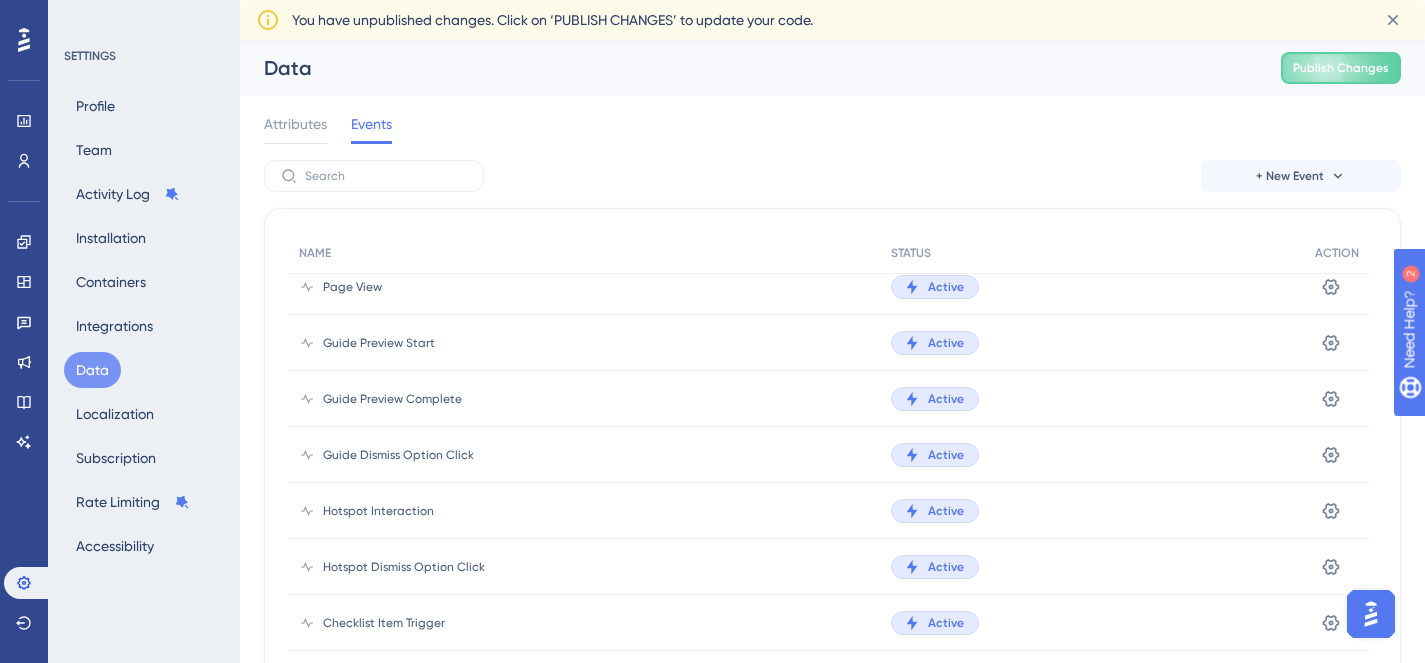 scroll, scrollTop: 0, scrollLeft: 0, axis: both 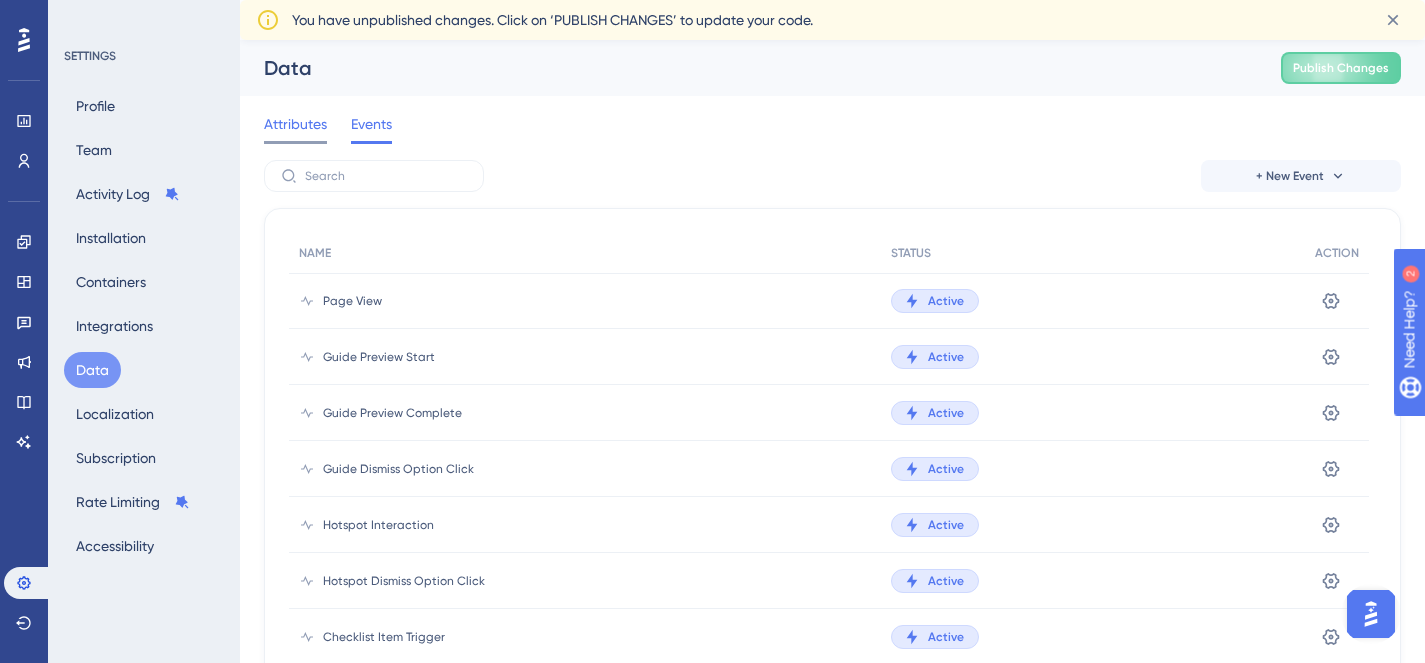 click on "Attributes" at bounding box center [295, 124] 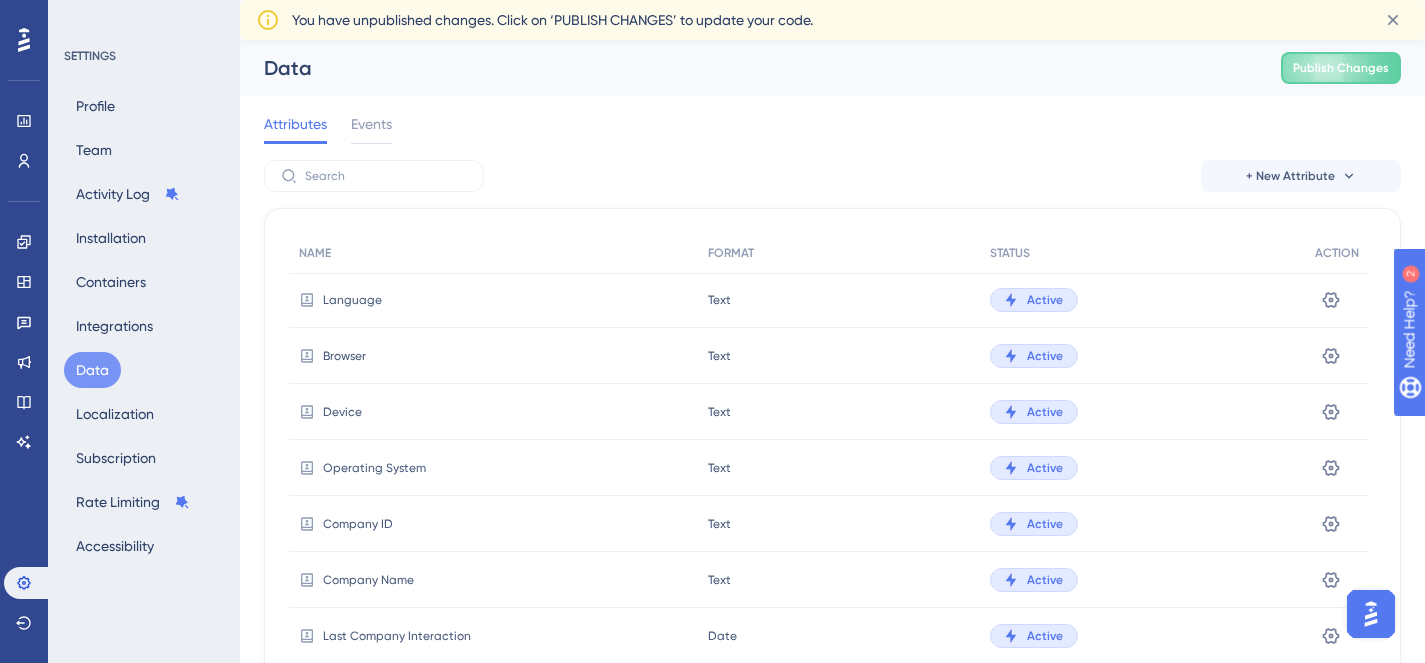 scroll, scrollTop: 466, scrollLeft: 0, axis: vertical 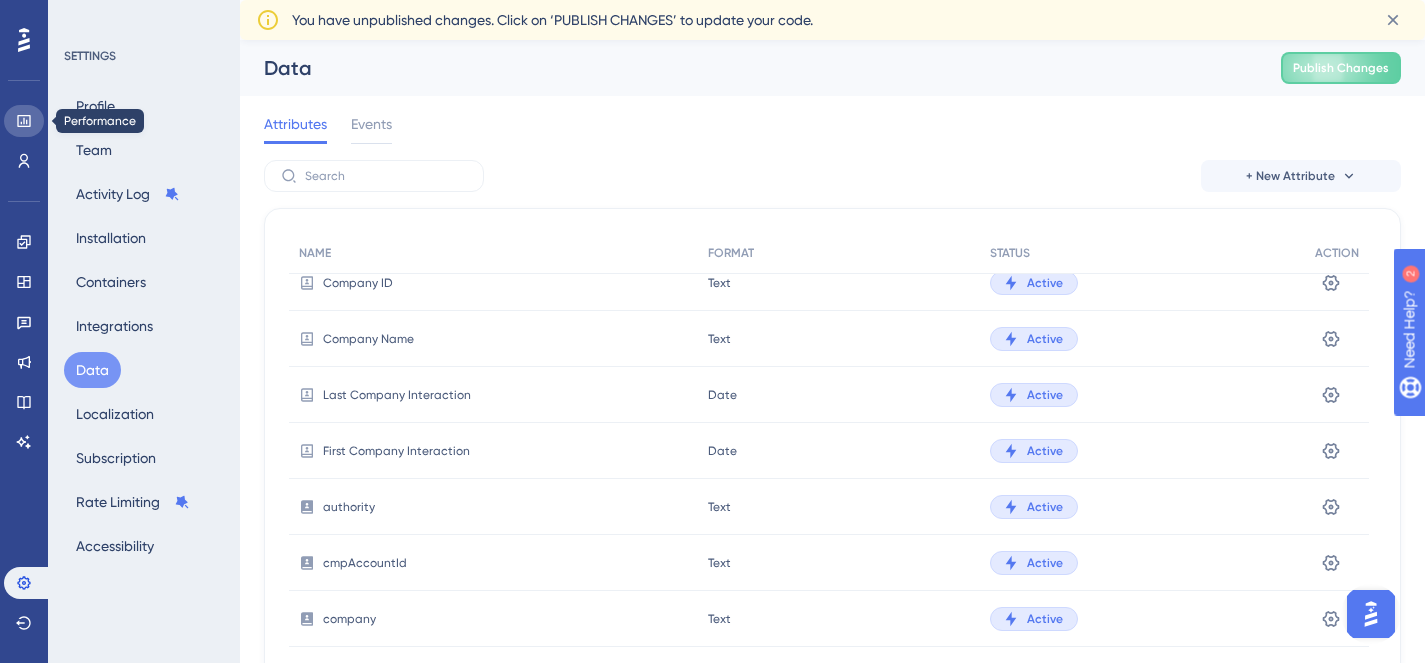 click 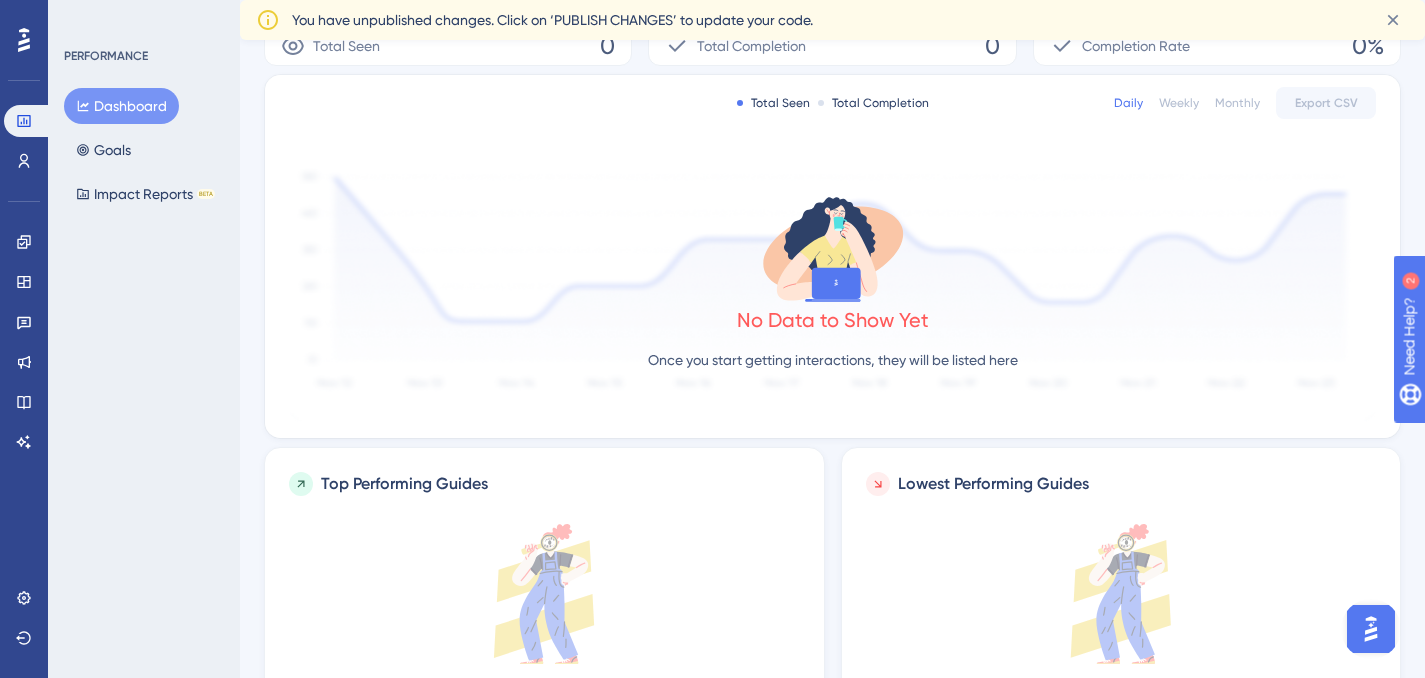 scroll, scrollTop: 0, scrollLeft: 0, axis: both 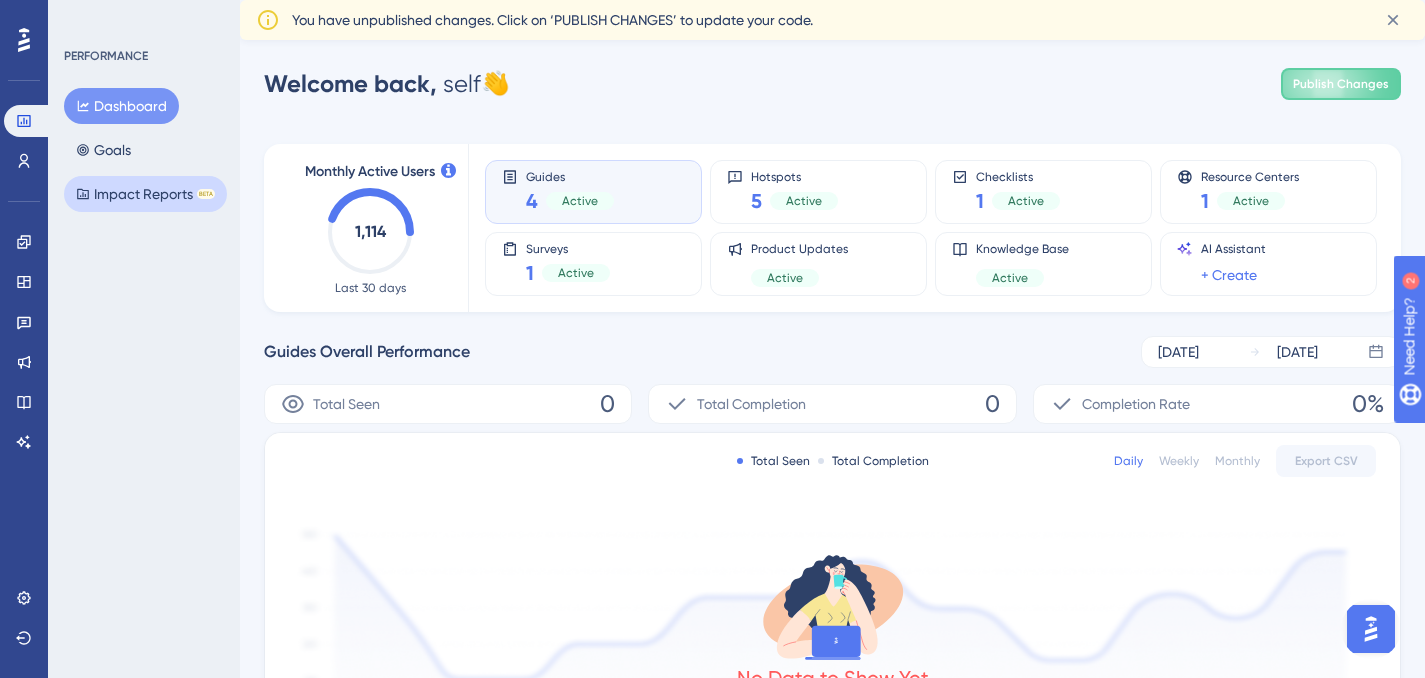 click on "Impact Reports BETA" at bounding box center [145, 194] 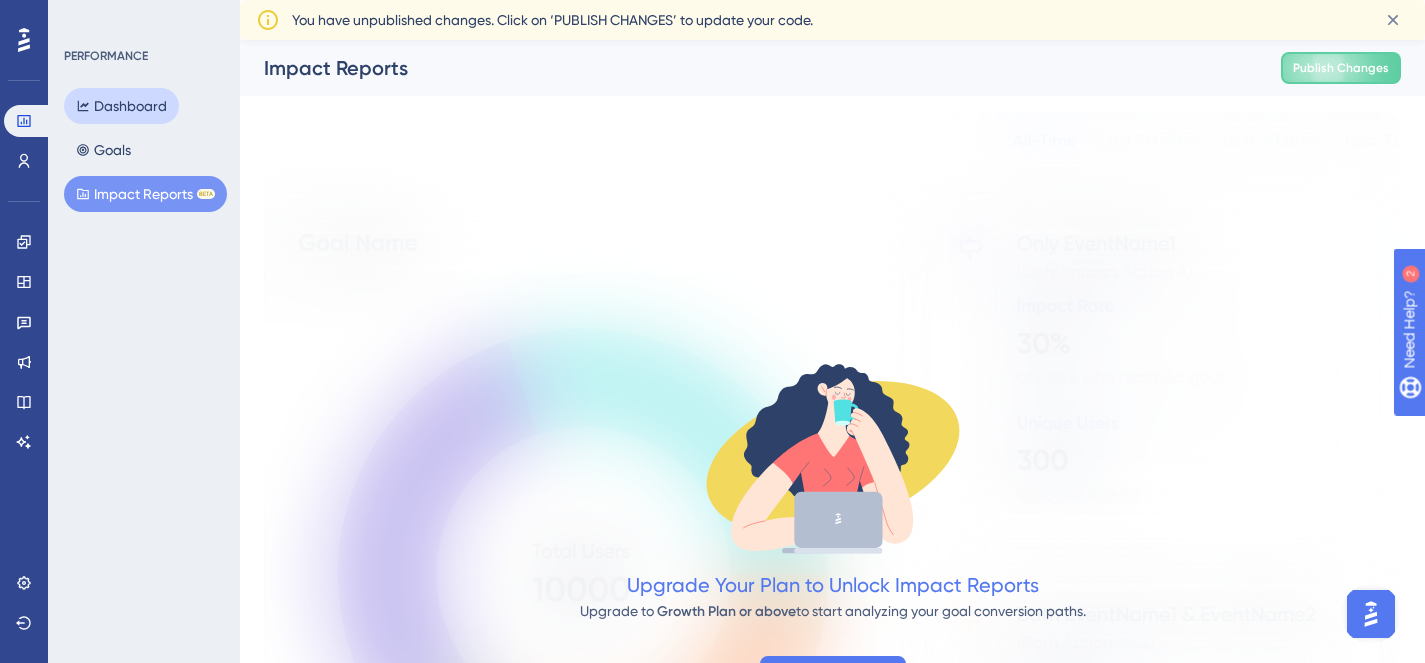 click on "Dashboard" at bounding box center [121, 106] 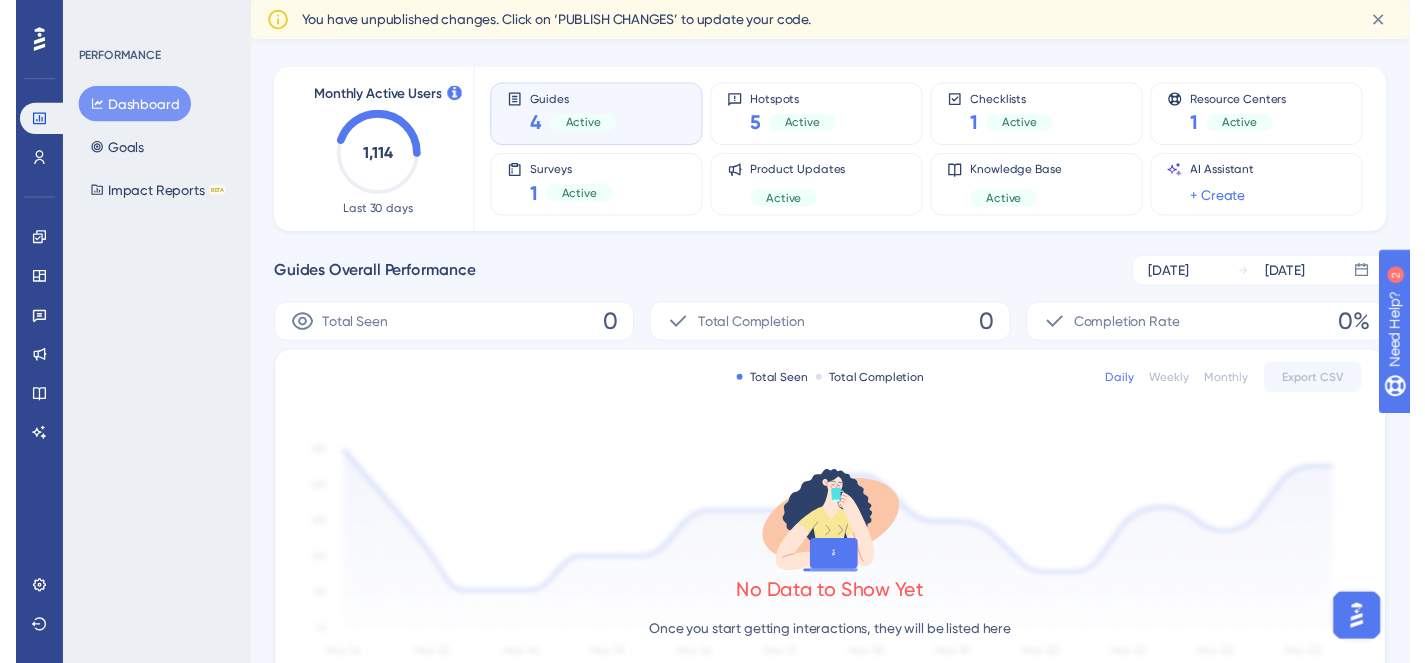 scroll, scrollTop: 0, scrollLeft: 0, axis: both 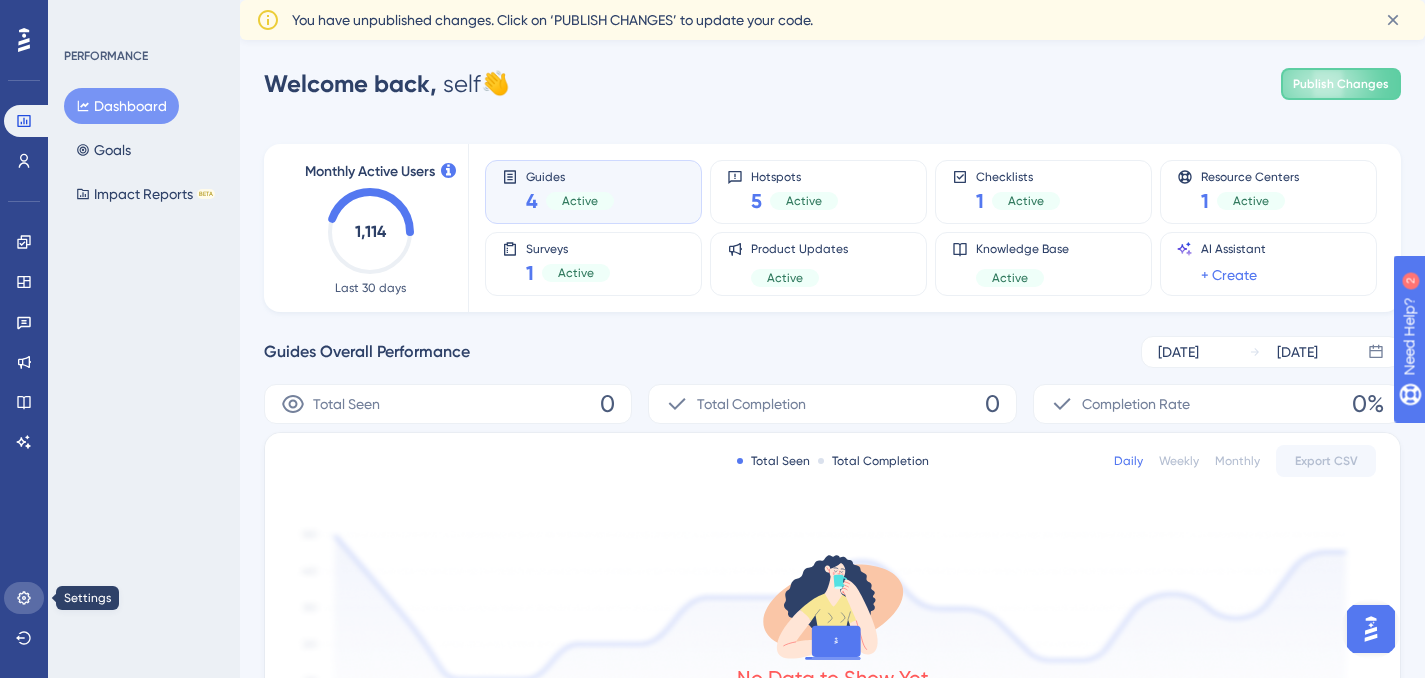 click 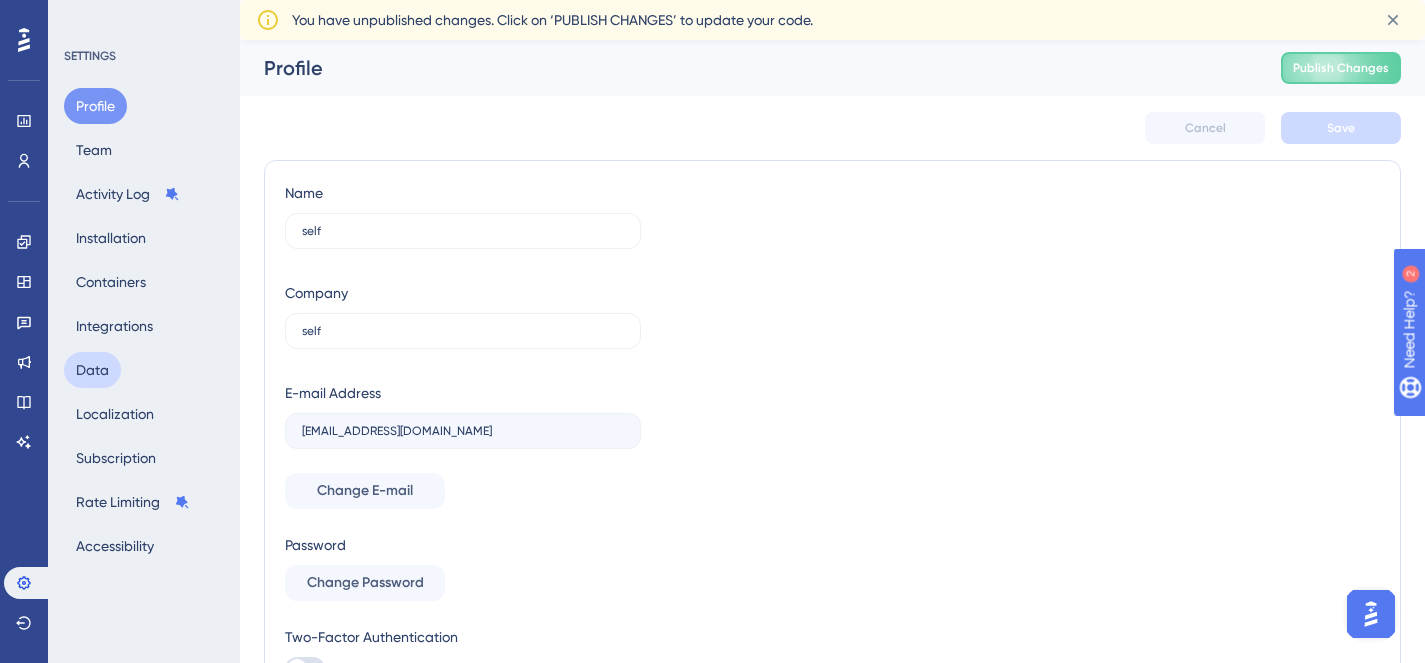 click on "Data" at bounding box center [92, 370] 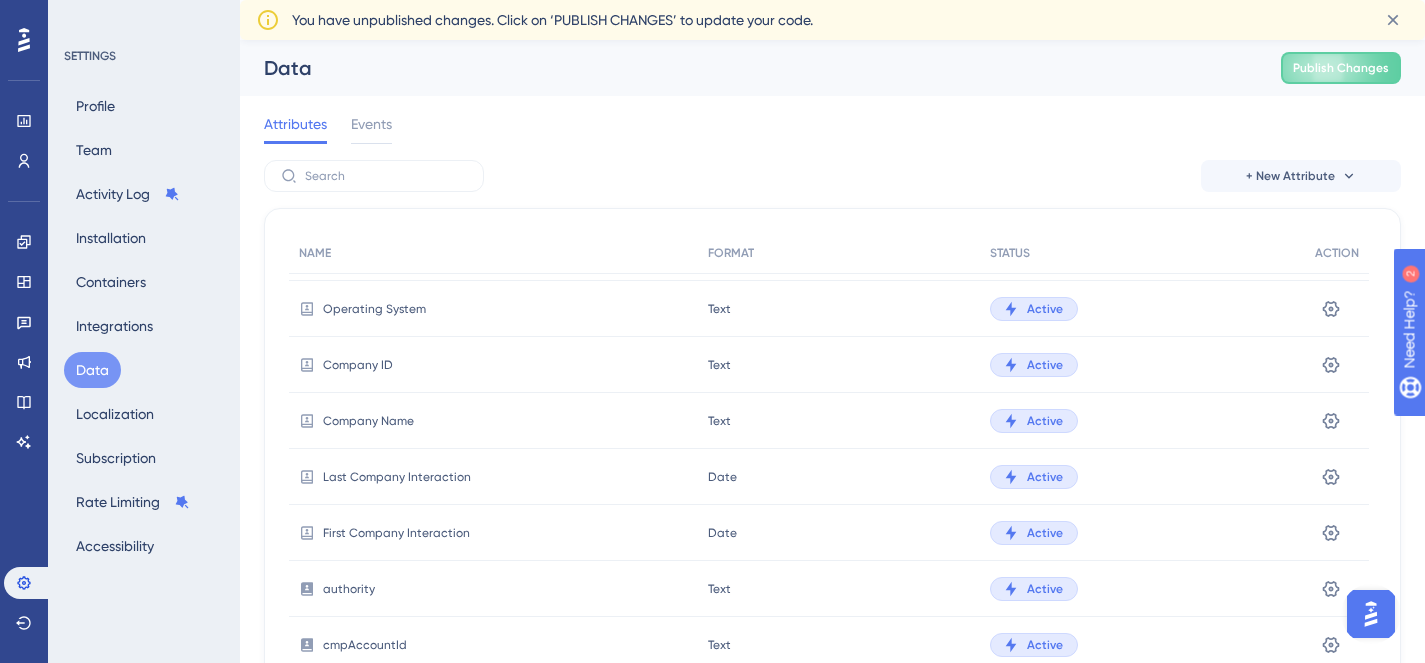 scroll, scrollTop: 466, scrollLeft: 0, axis: vertical 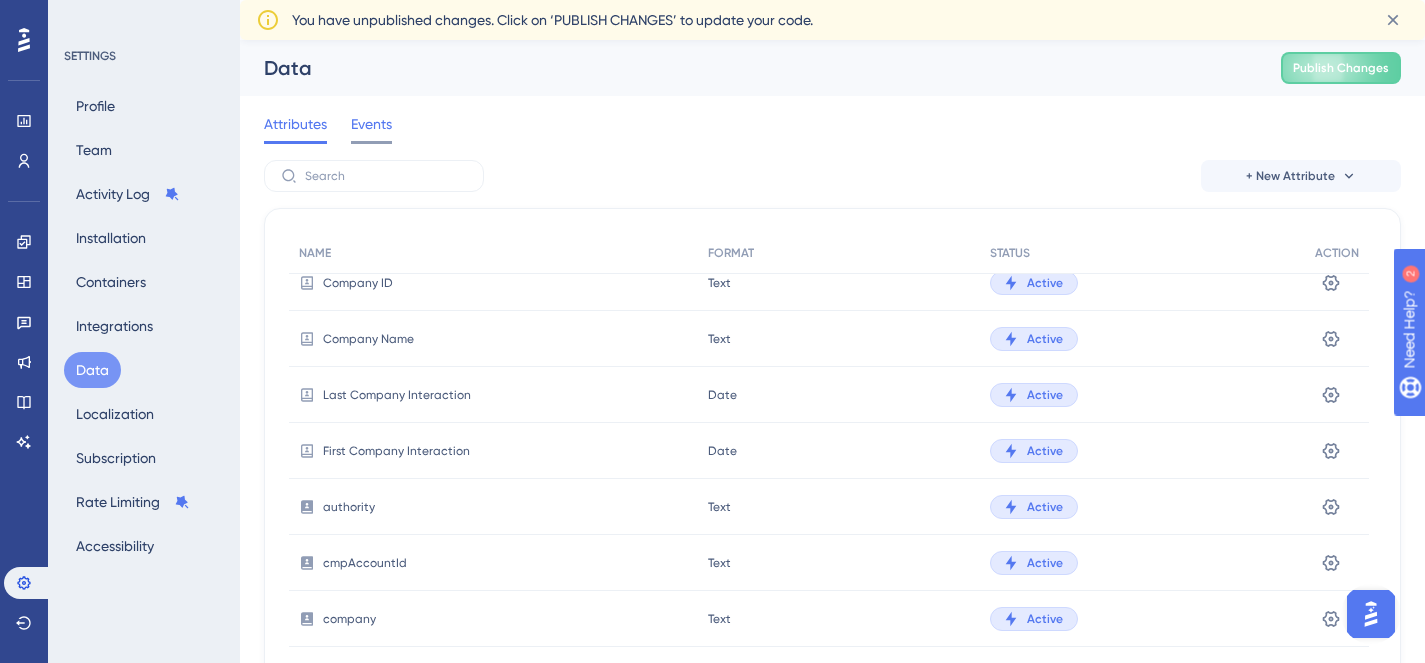 click on "Events" at bounding box center [371, 124] 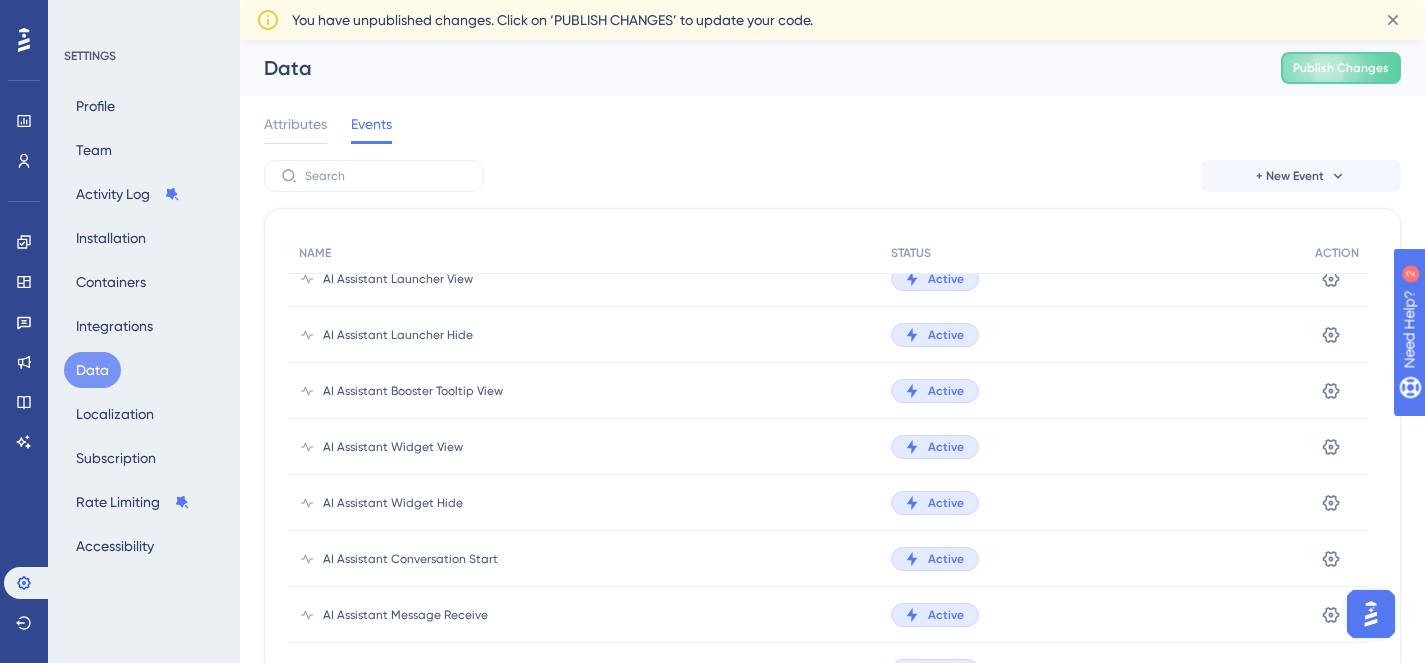 scroll, scrollTop: 1642, scrollLeft: 0, axis: vertical 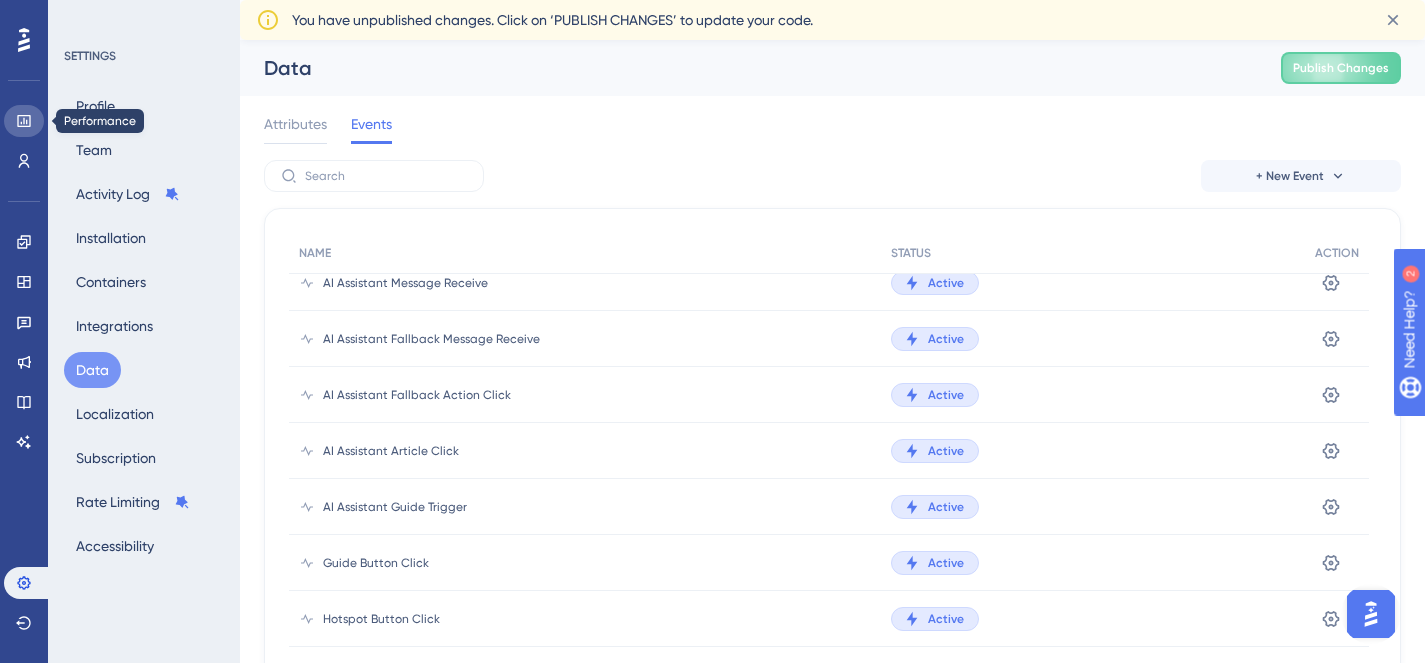 click 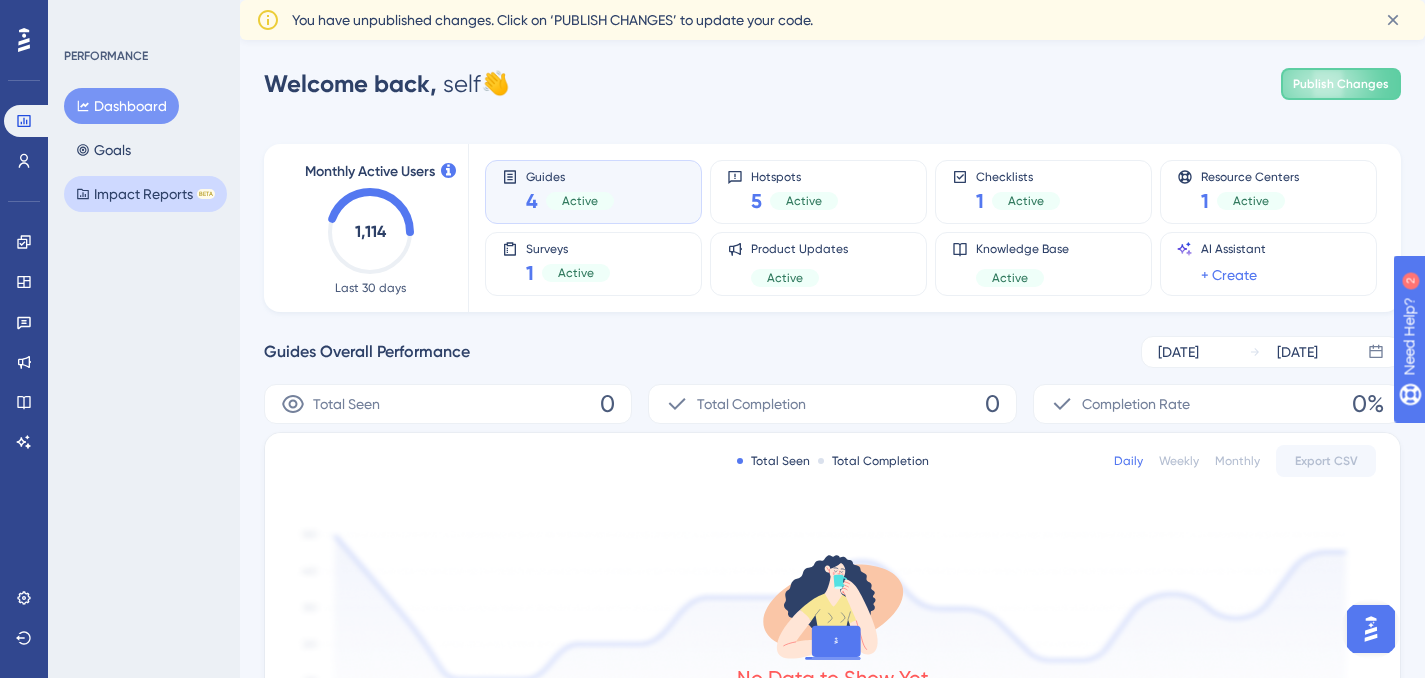 click on "Impact Reports BETA" at bounding box center (145, 194) 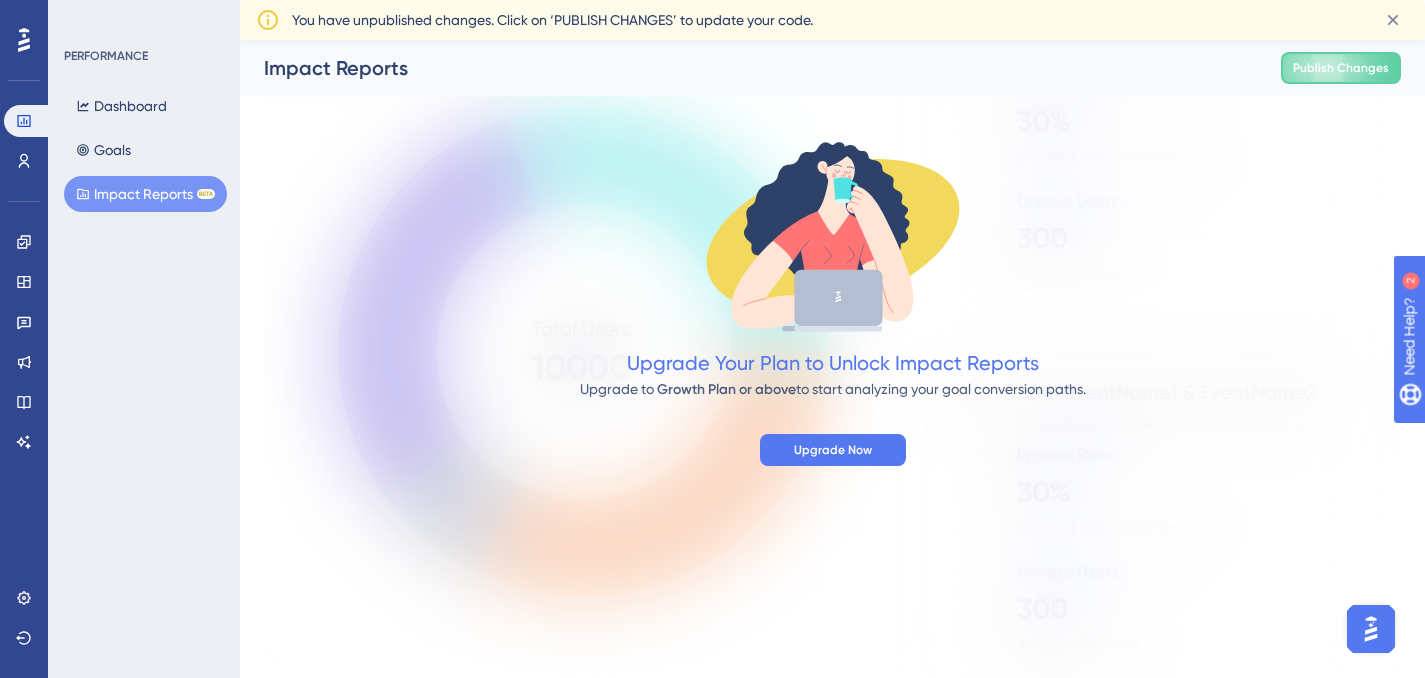 scroll, scrollTop: 0, scrollLeft: 0, axis: both 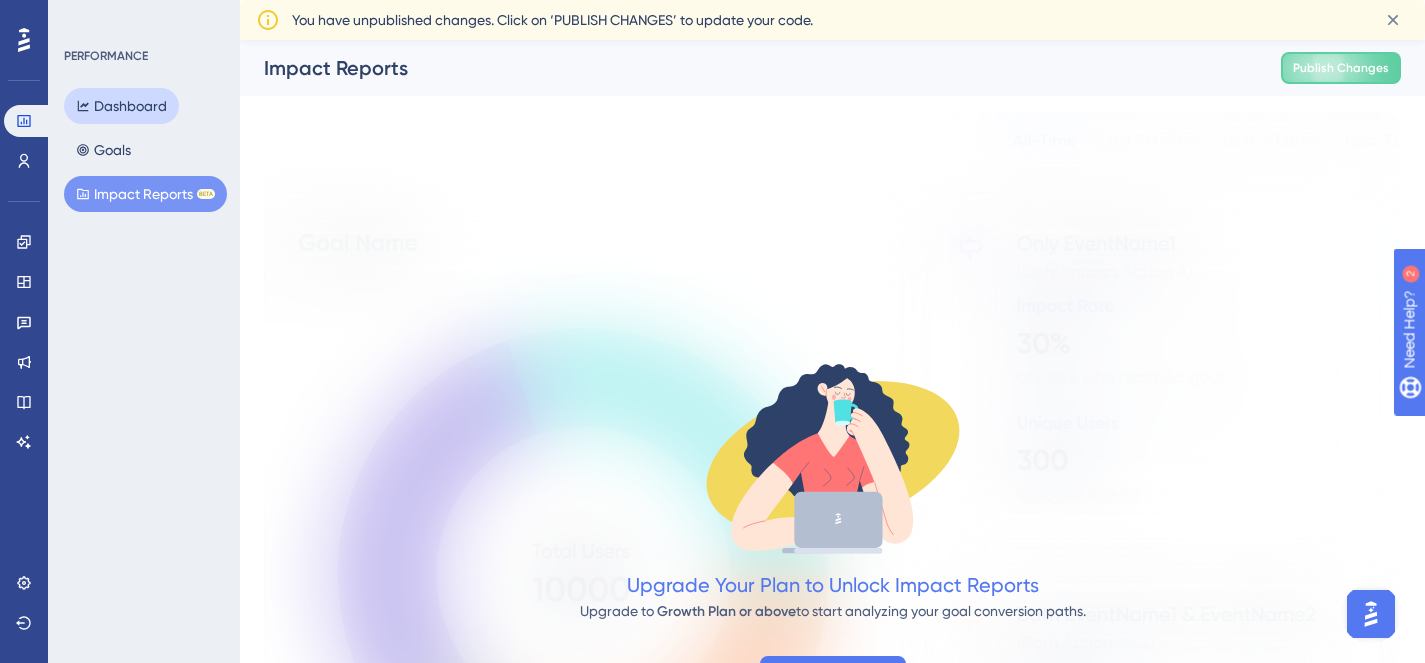 click on "Dashboard" at bounding box center [121, 106] 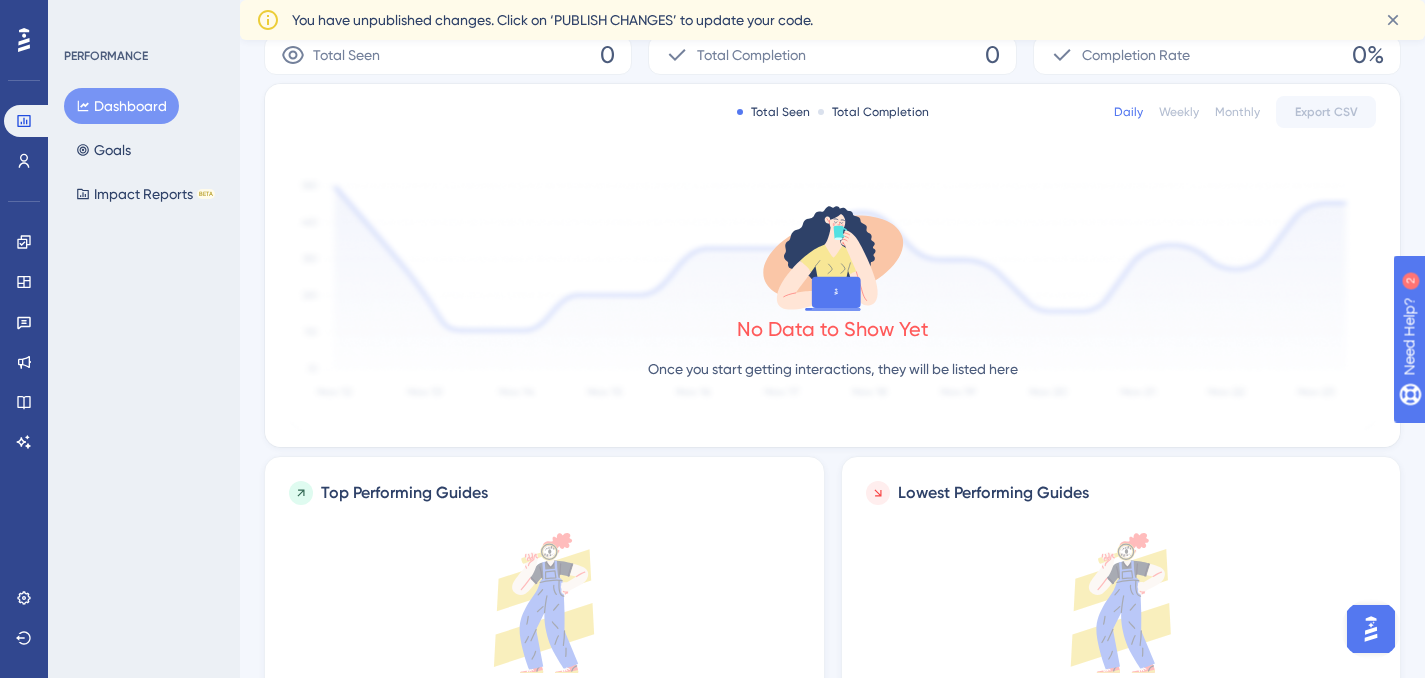scroll, scrollTop: 0, scrollLeft: 0, axis: both 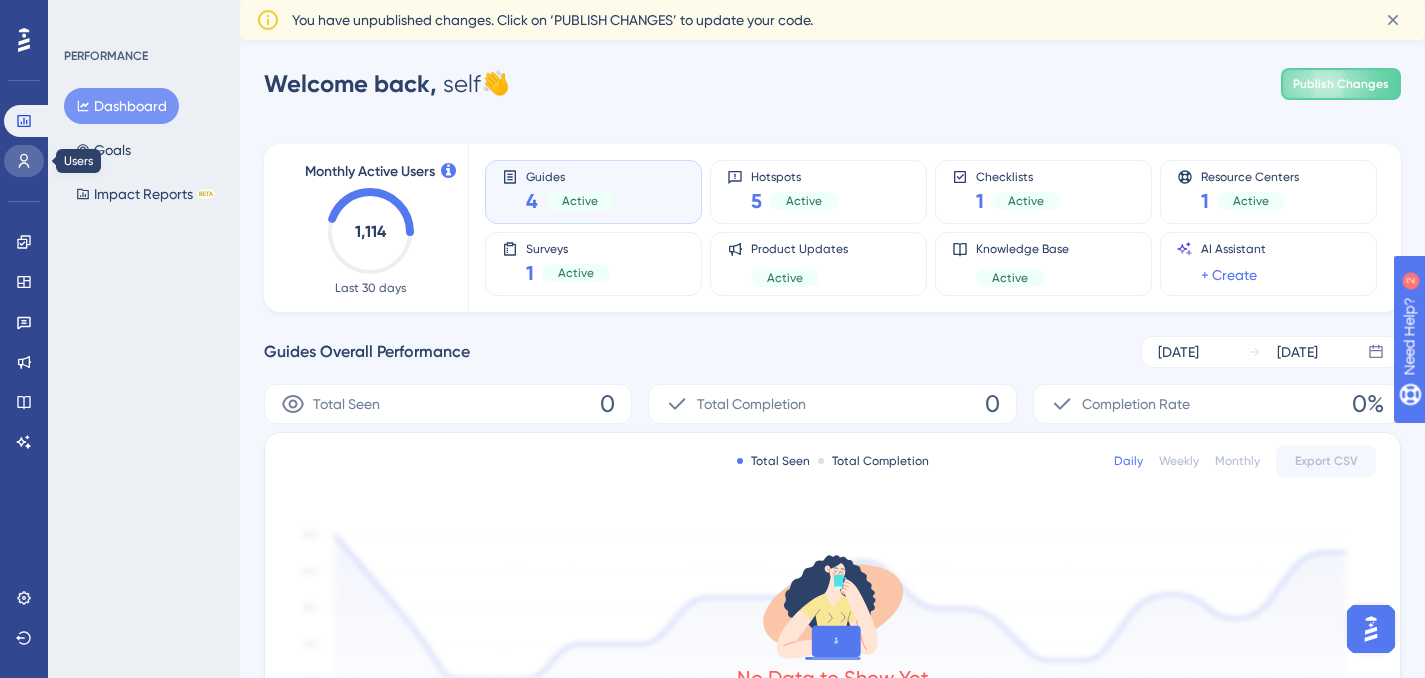 click 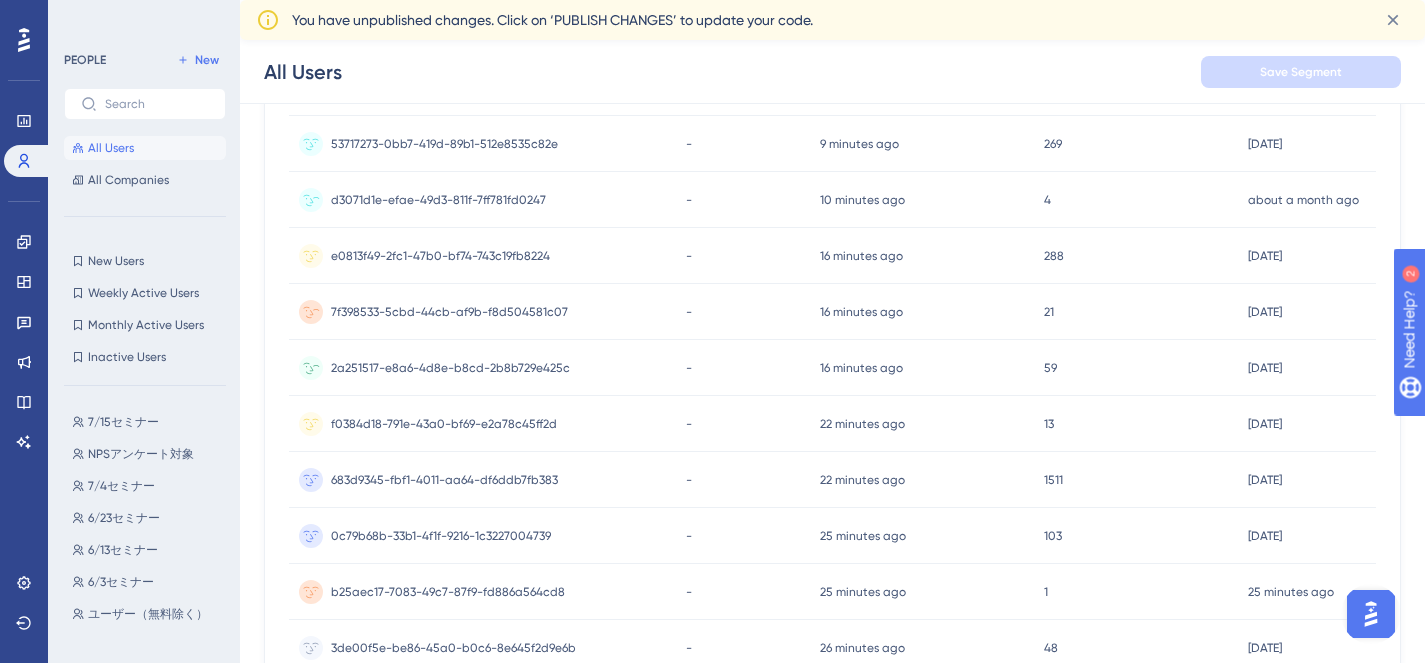scroll, scrollTop: 0, scrollLeft: 0, axis: both 